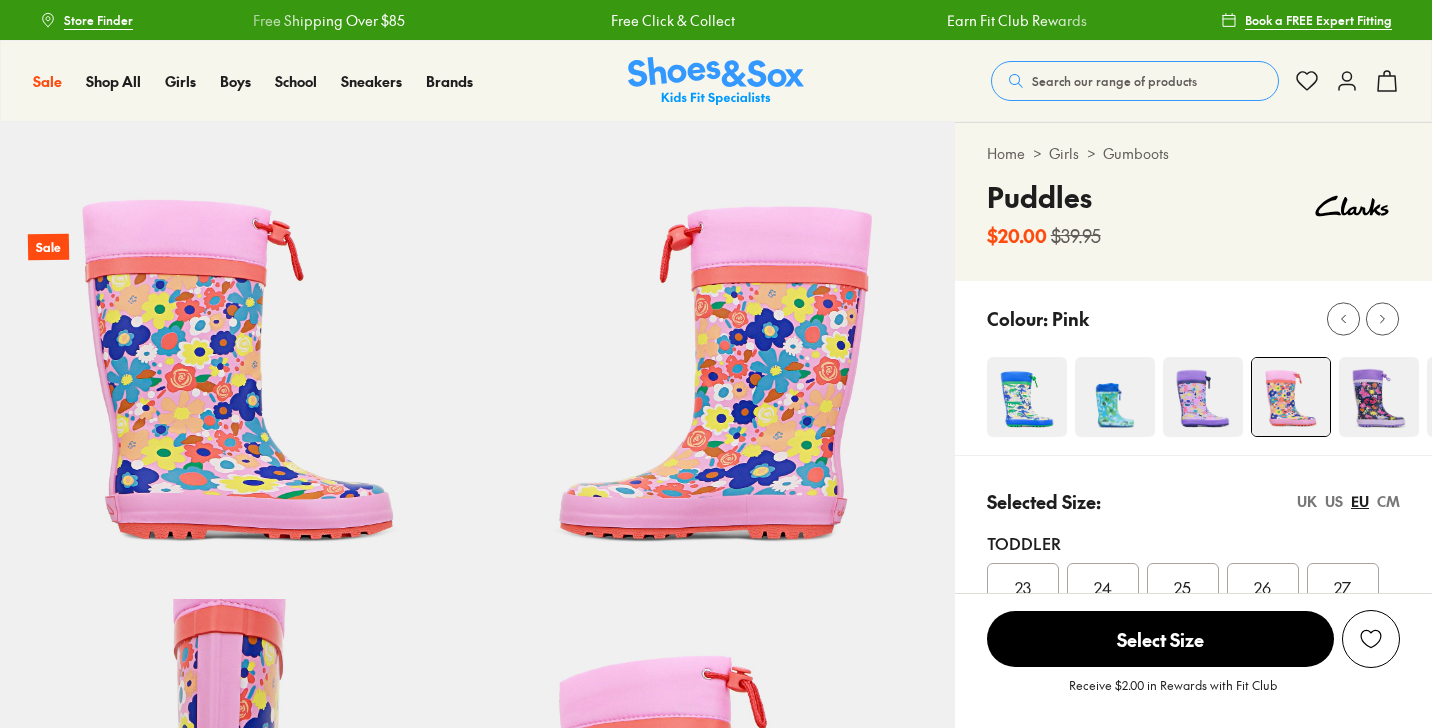 scroll, scrollTop: 0, scrollLeft: 0, axis: both 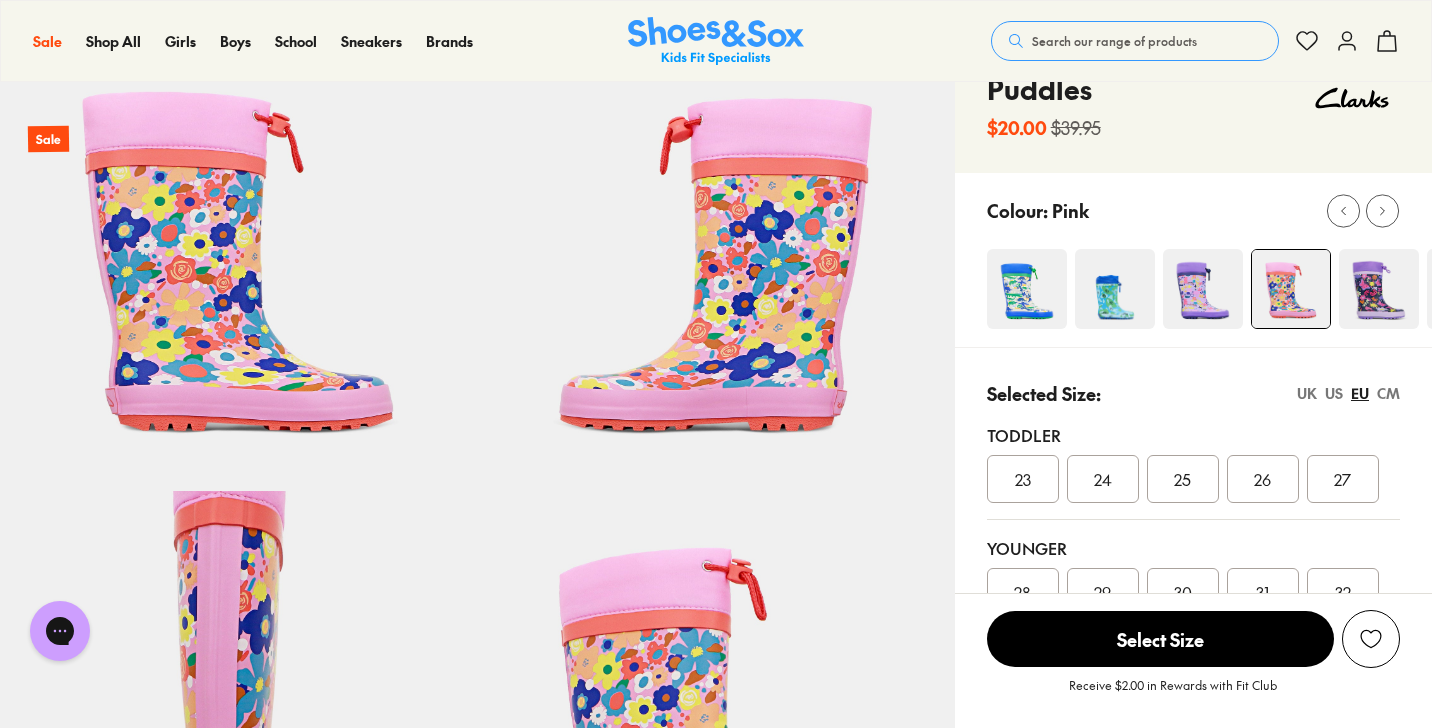 click on "27" at bounding box center (1343, 479) 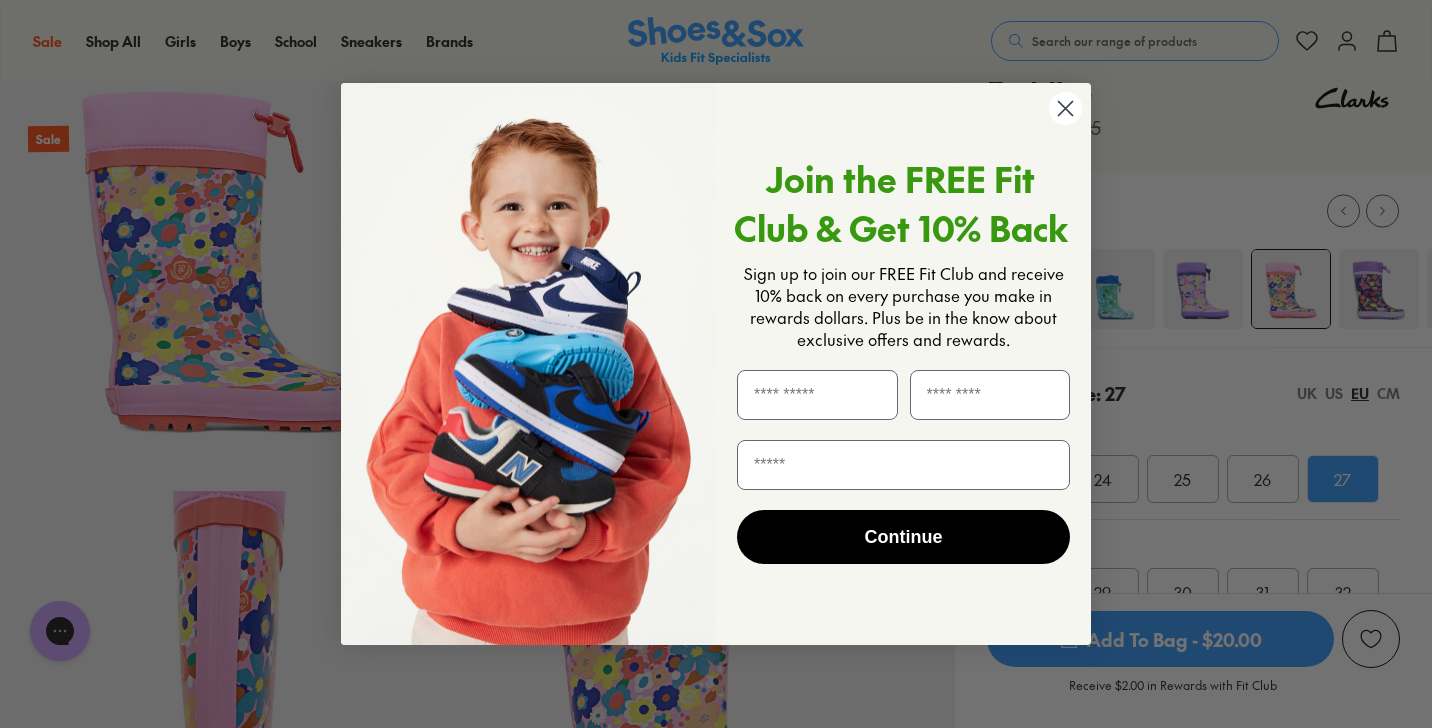 click 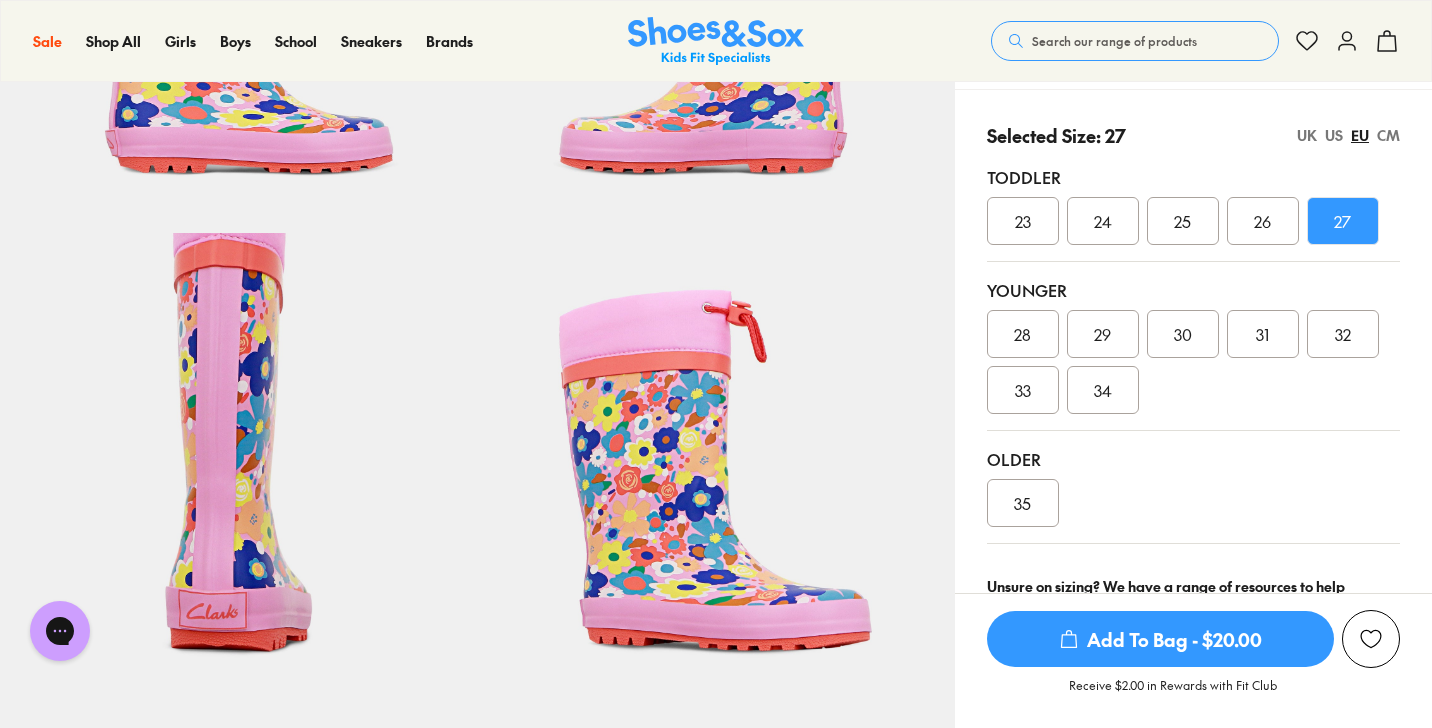 scroll, scrollTop: 505, scrollLeft: 0, axis: vertical 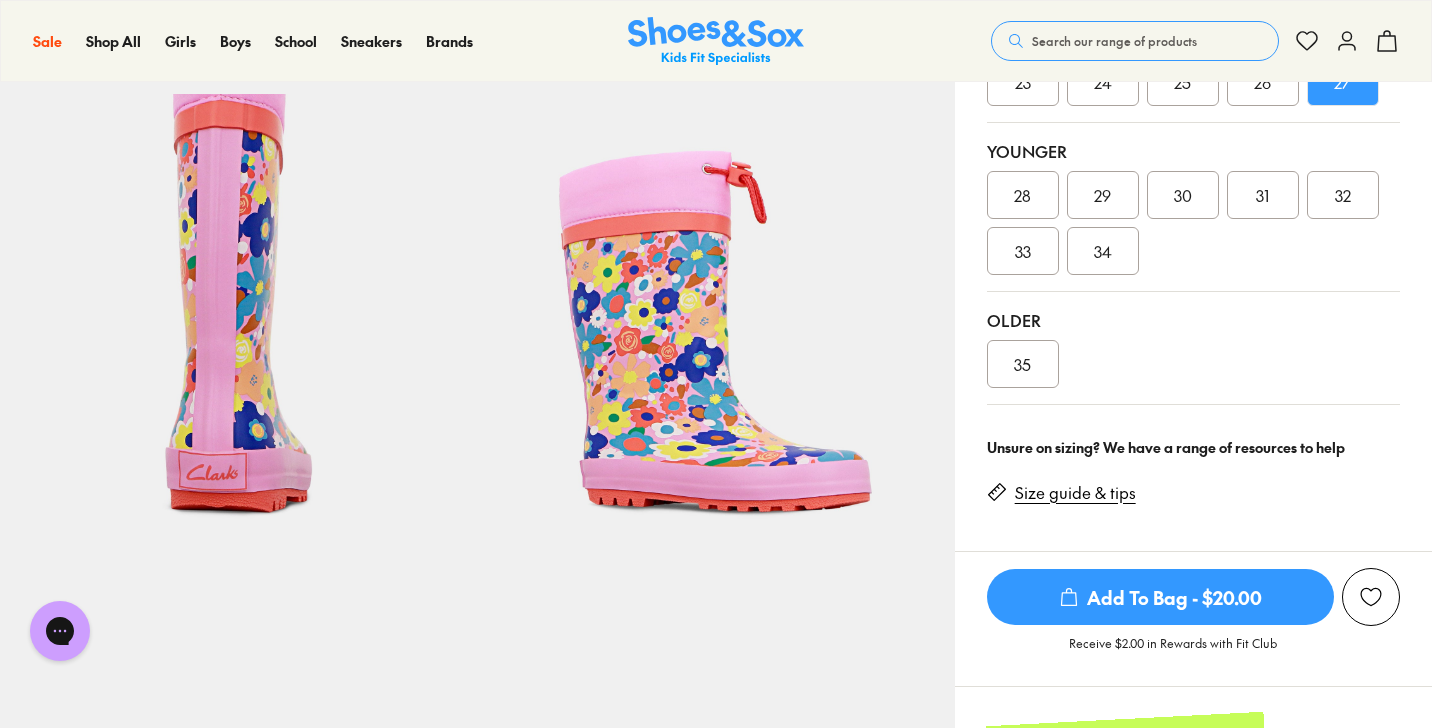 click on "Add To Bag - $20.00" at bounding box center (1160, 597) 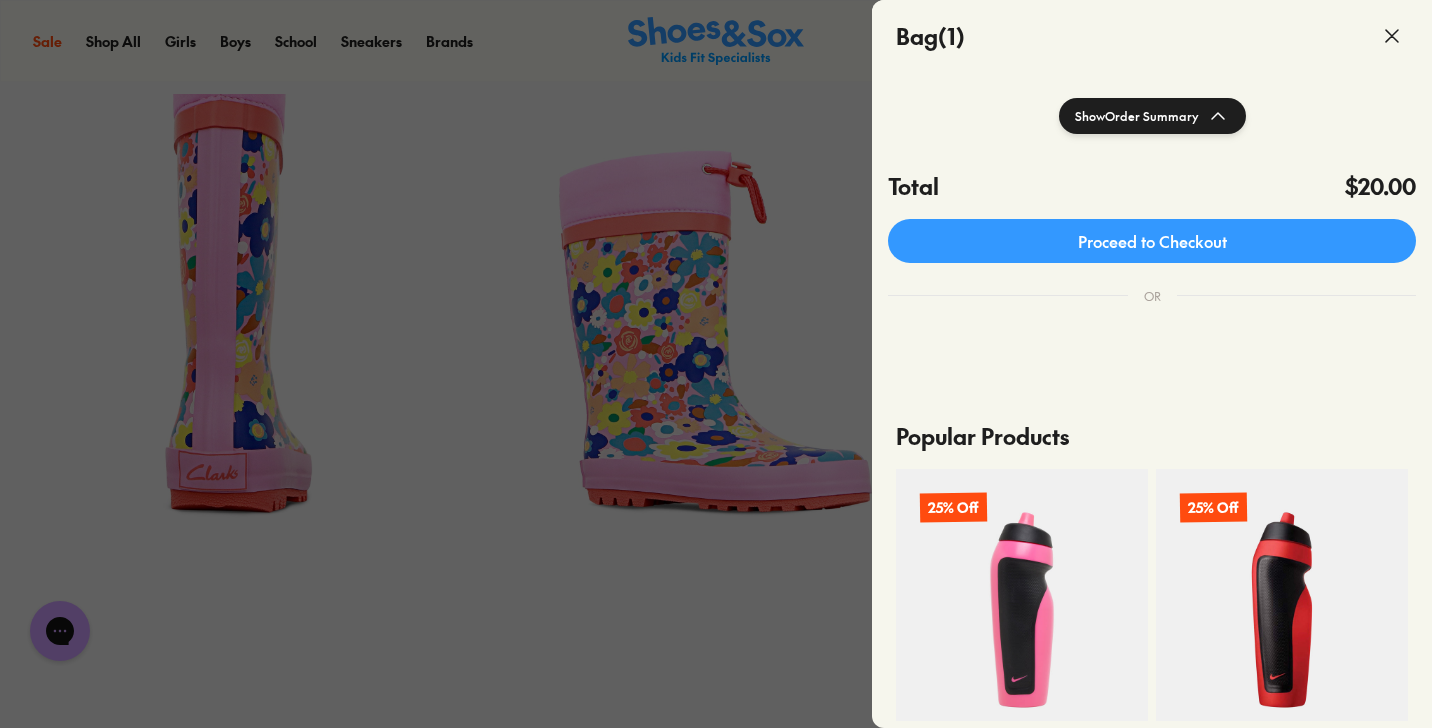 scroll, scrollTop: 378, scrollLeft: 0, axis: vertical 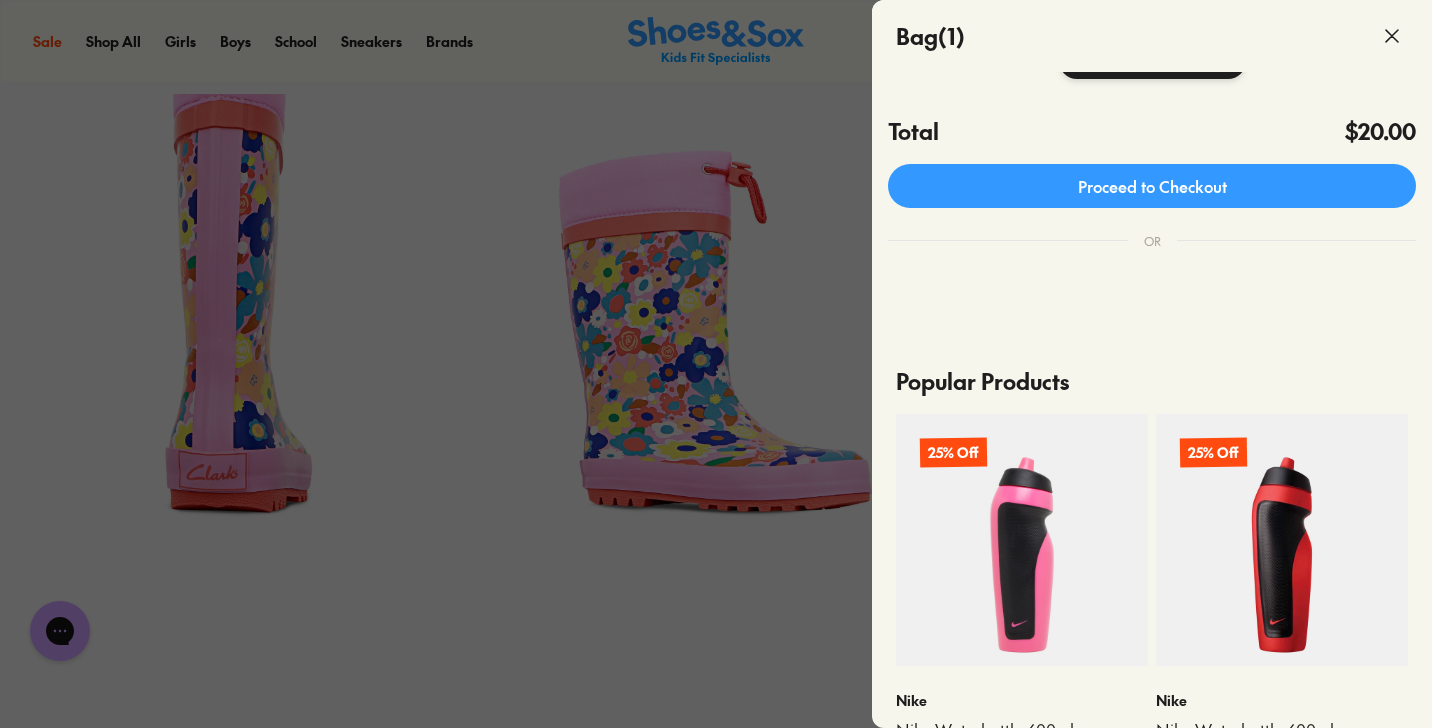 click 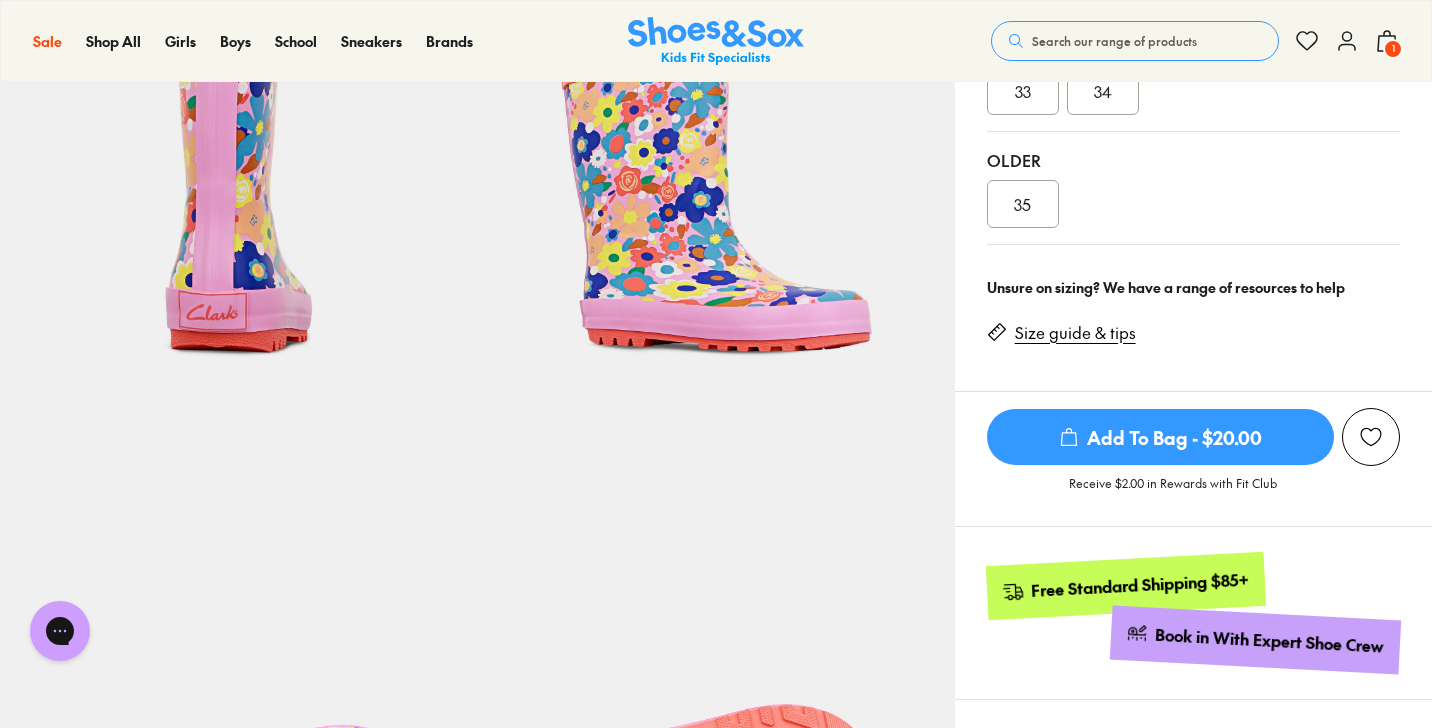 scroll, scrollTop: 434, scrollLeft: 0, axis: vertical 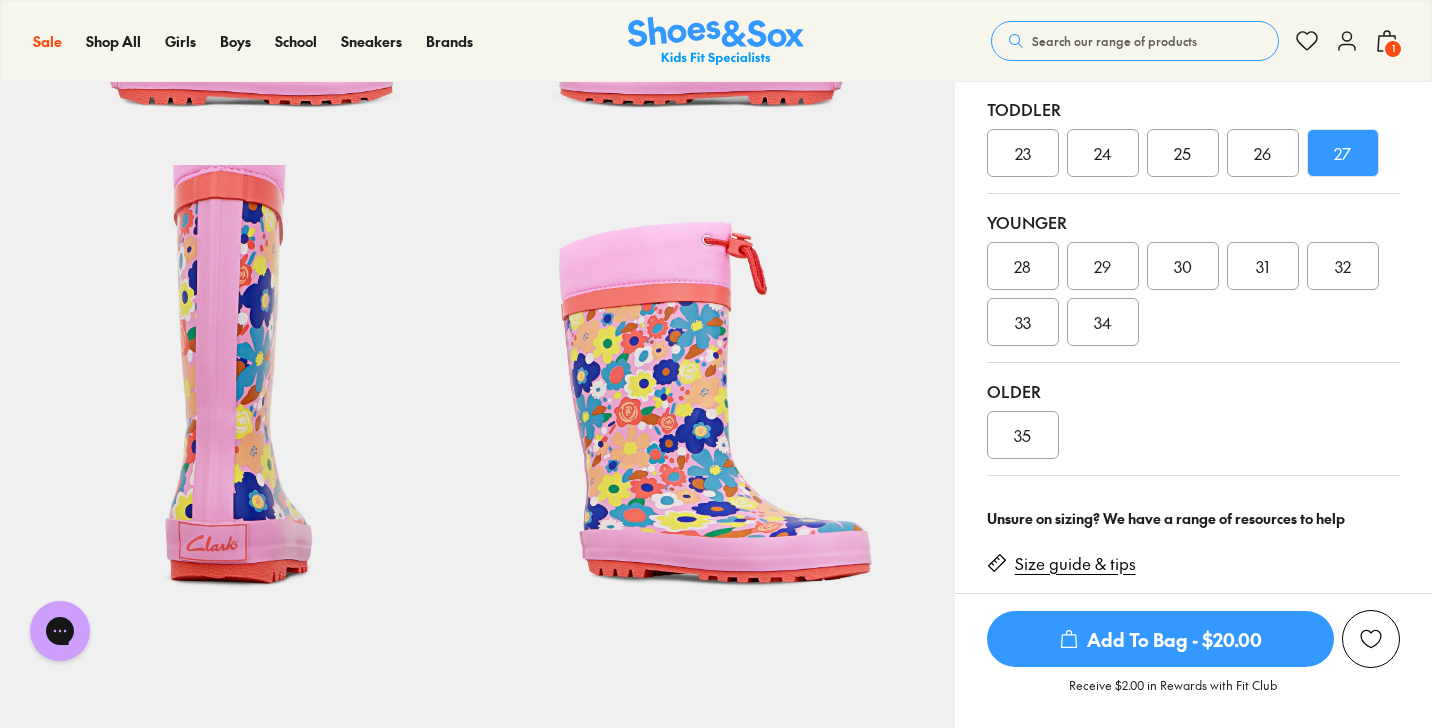 click on "33" at bounding box center (1023, 322) 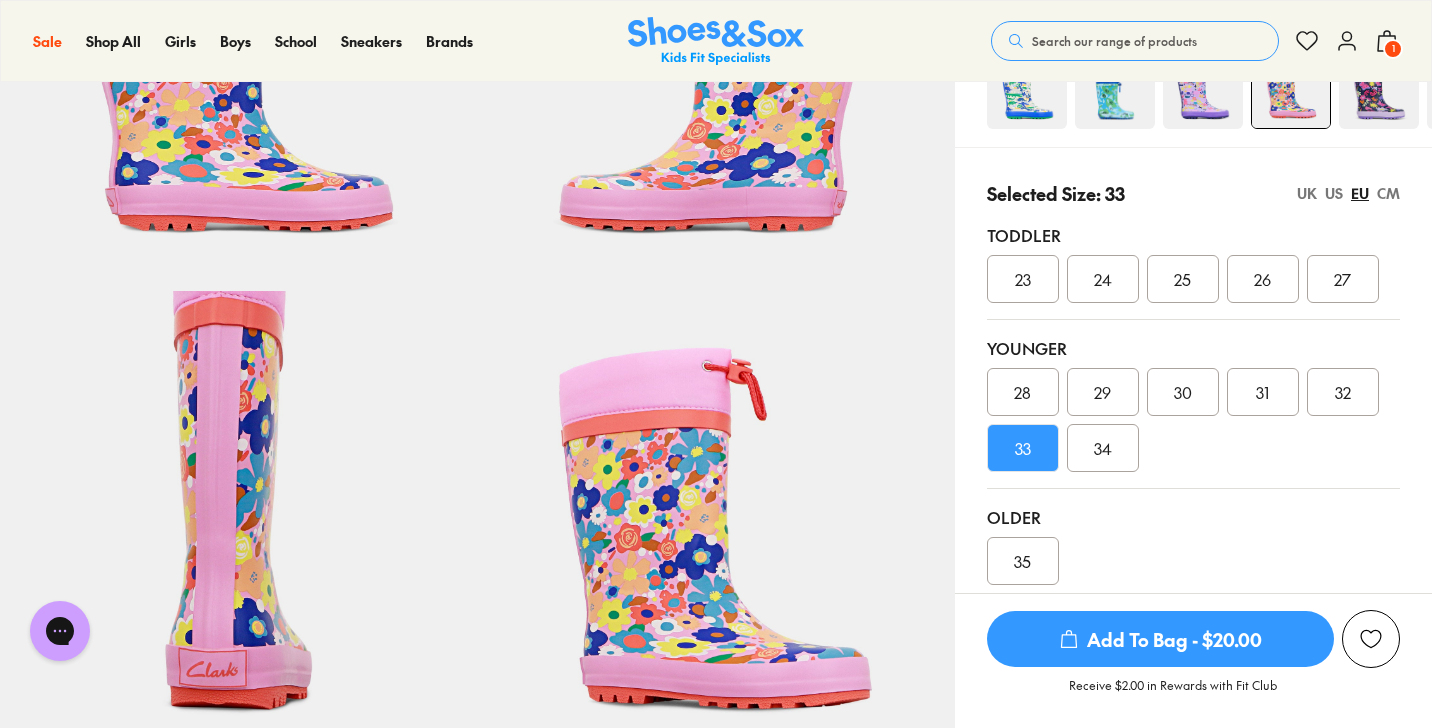scroll, scrollTop: 143, scrollLeft: 0, axis: vertical 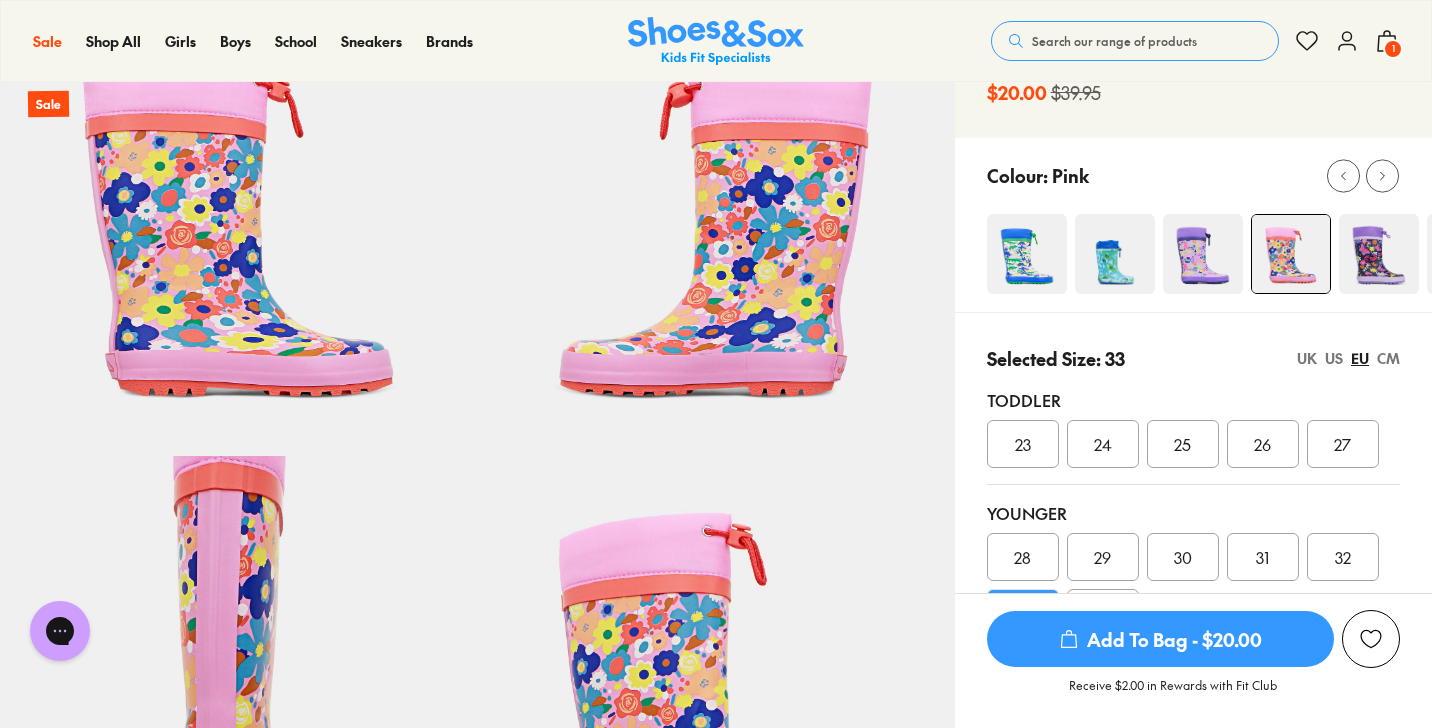 click at bounding box center [1203, 254] 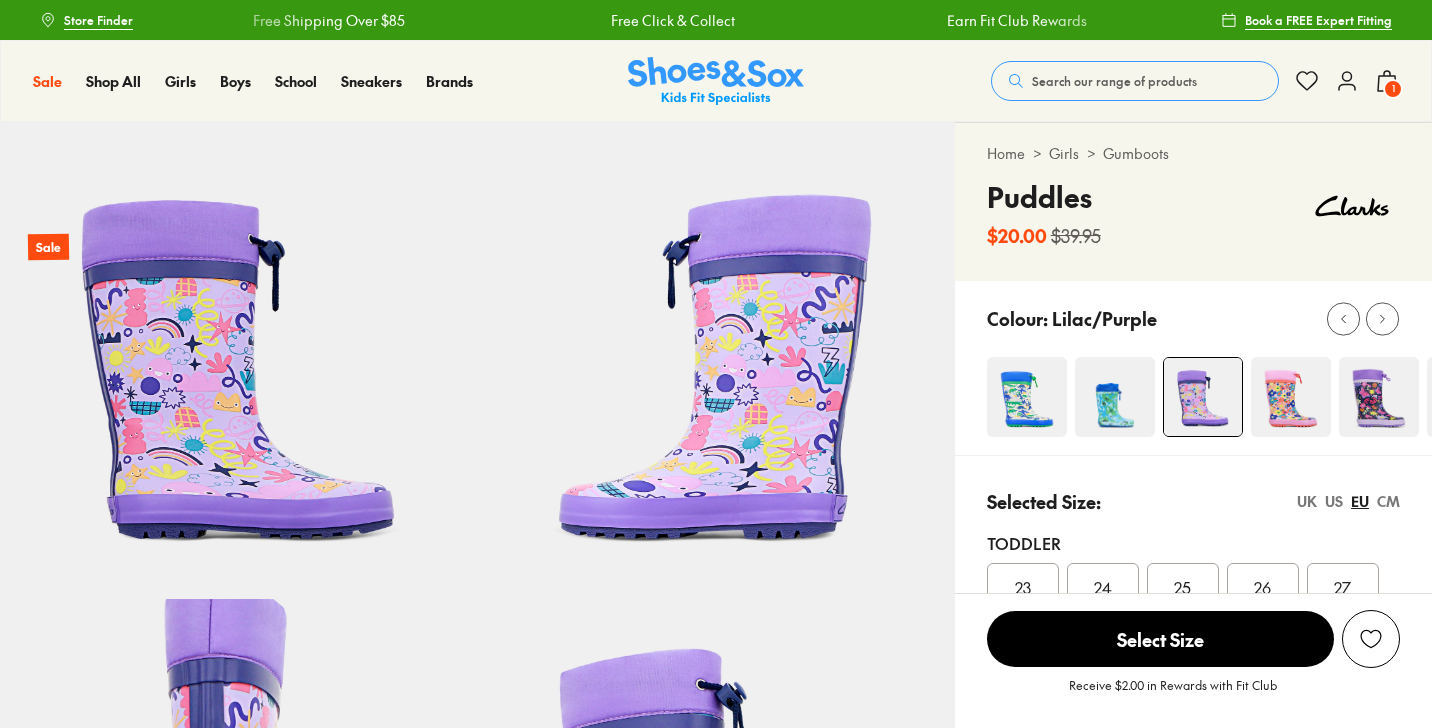 scroll, scrollTop: 586, scrollLeft: 0, axis: vertical 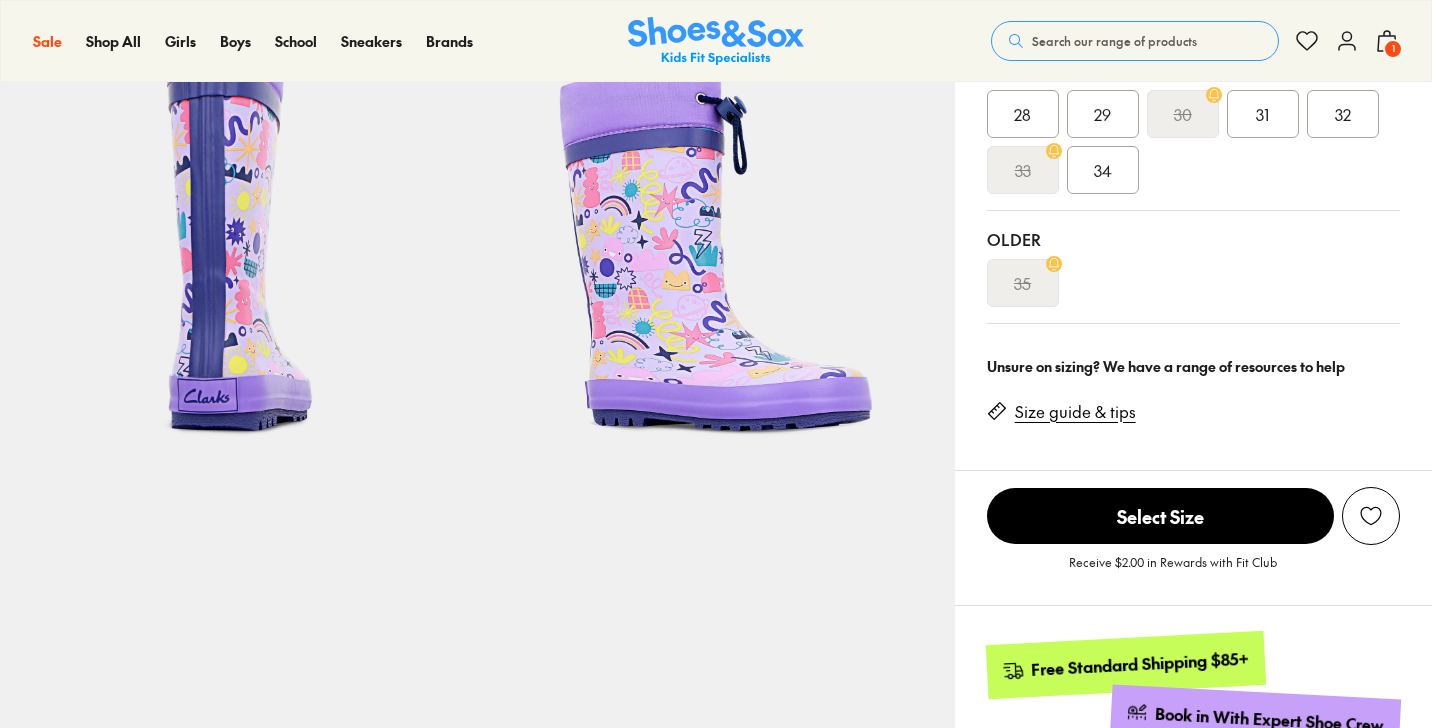 select on "*" 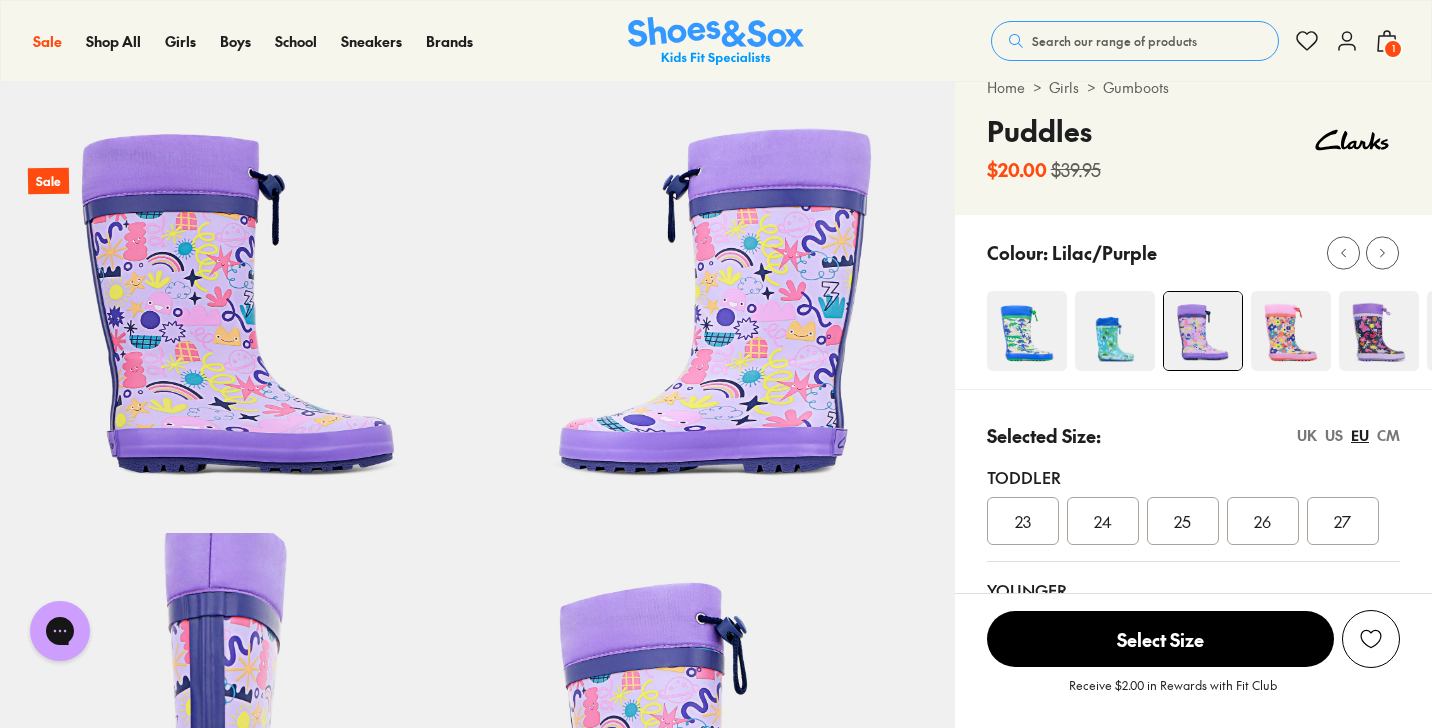 scroll, scrollTop: 0, scrollLeft: 0, axis: both 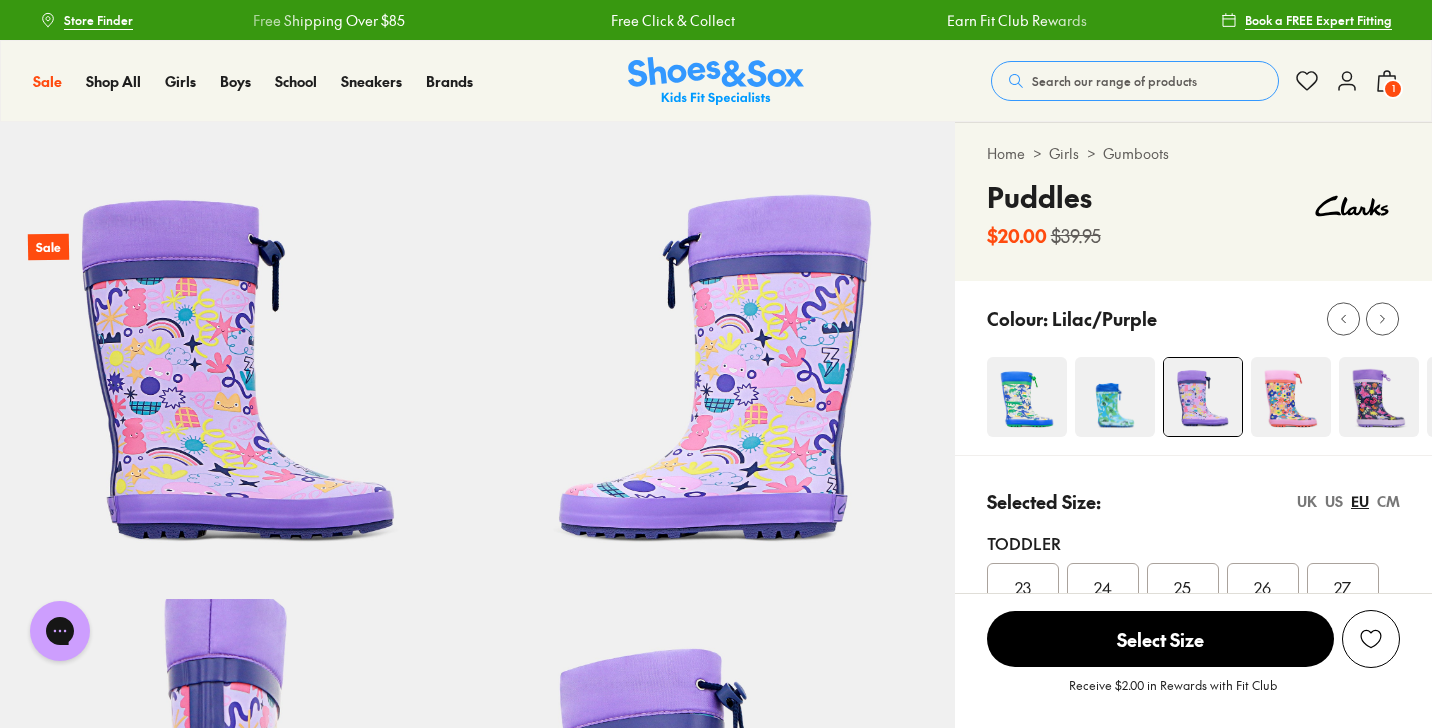 click on "Gumboots" at bounding box center [1136, 153] 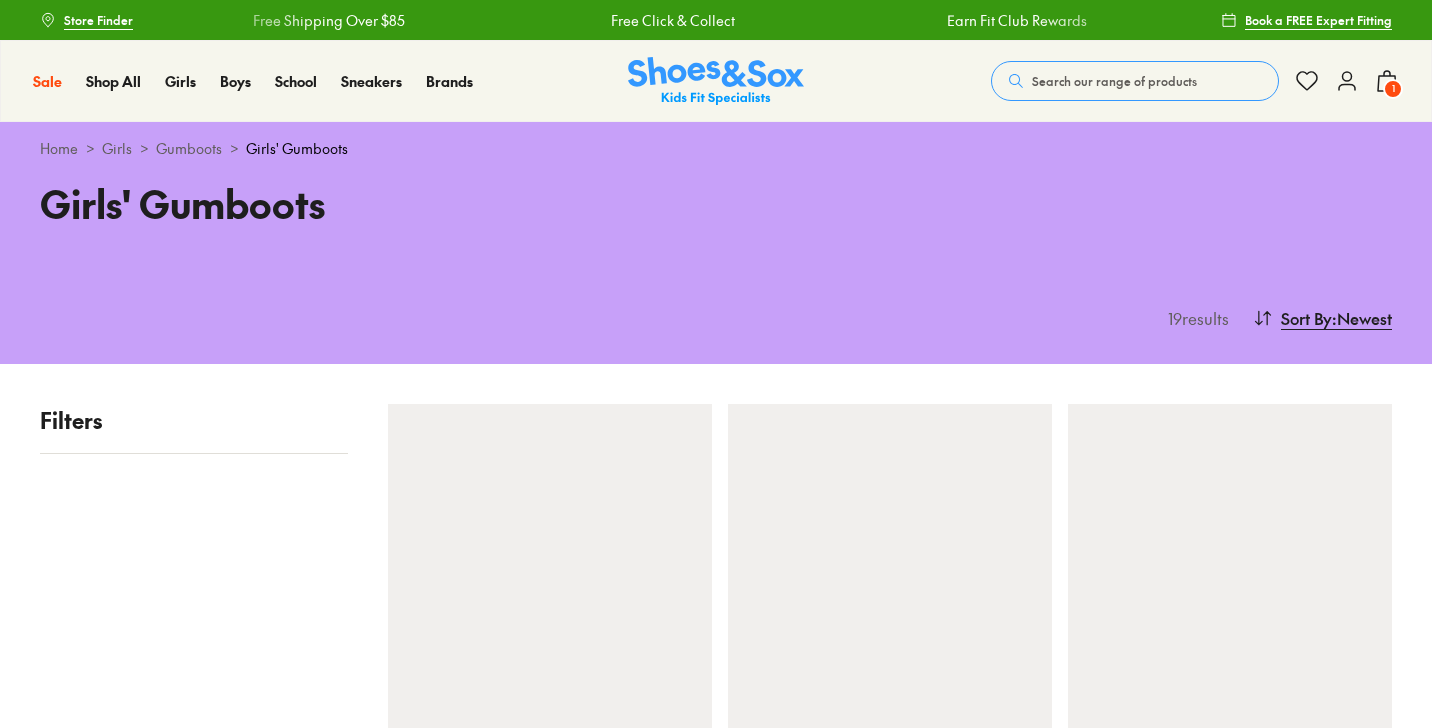 scroll, scrollTop: 0, scrollLeft: 0, axis: both 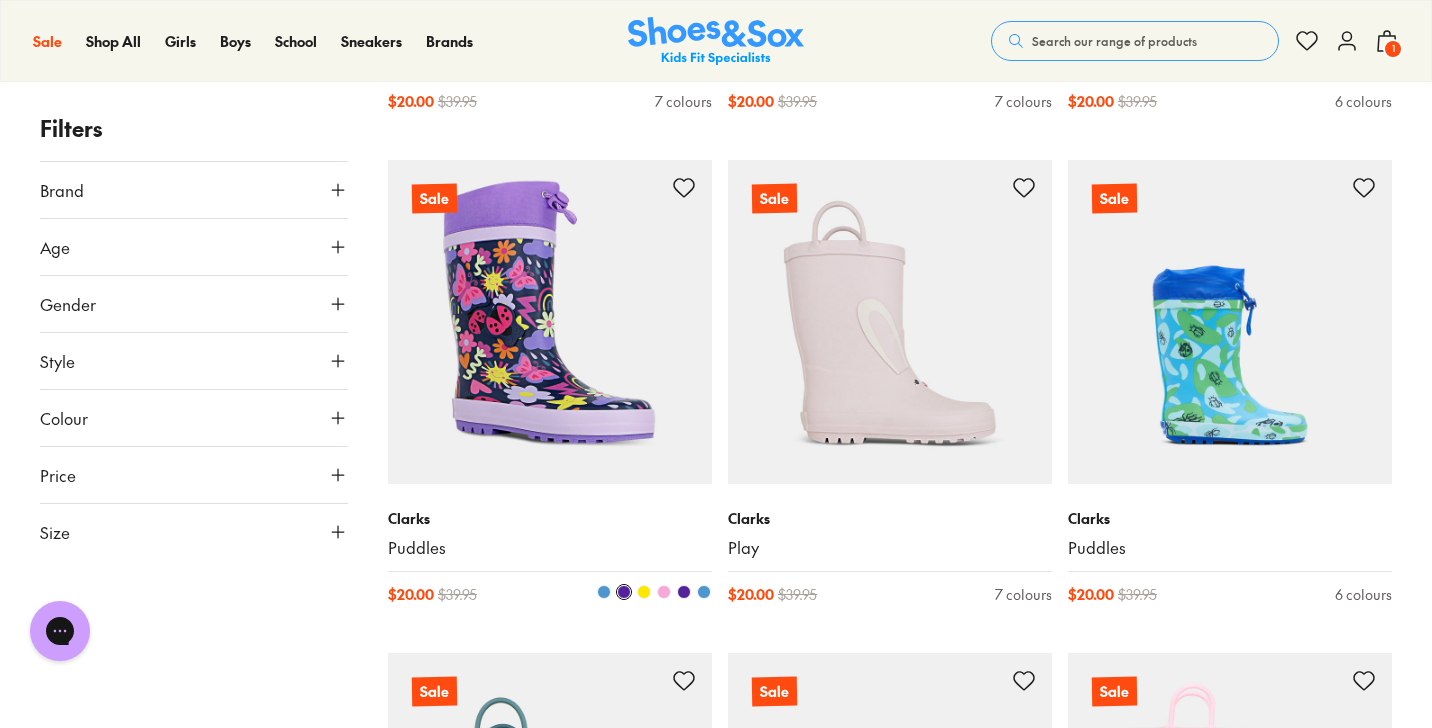 click at bounding box center (550, 322) 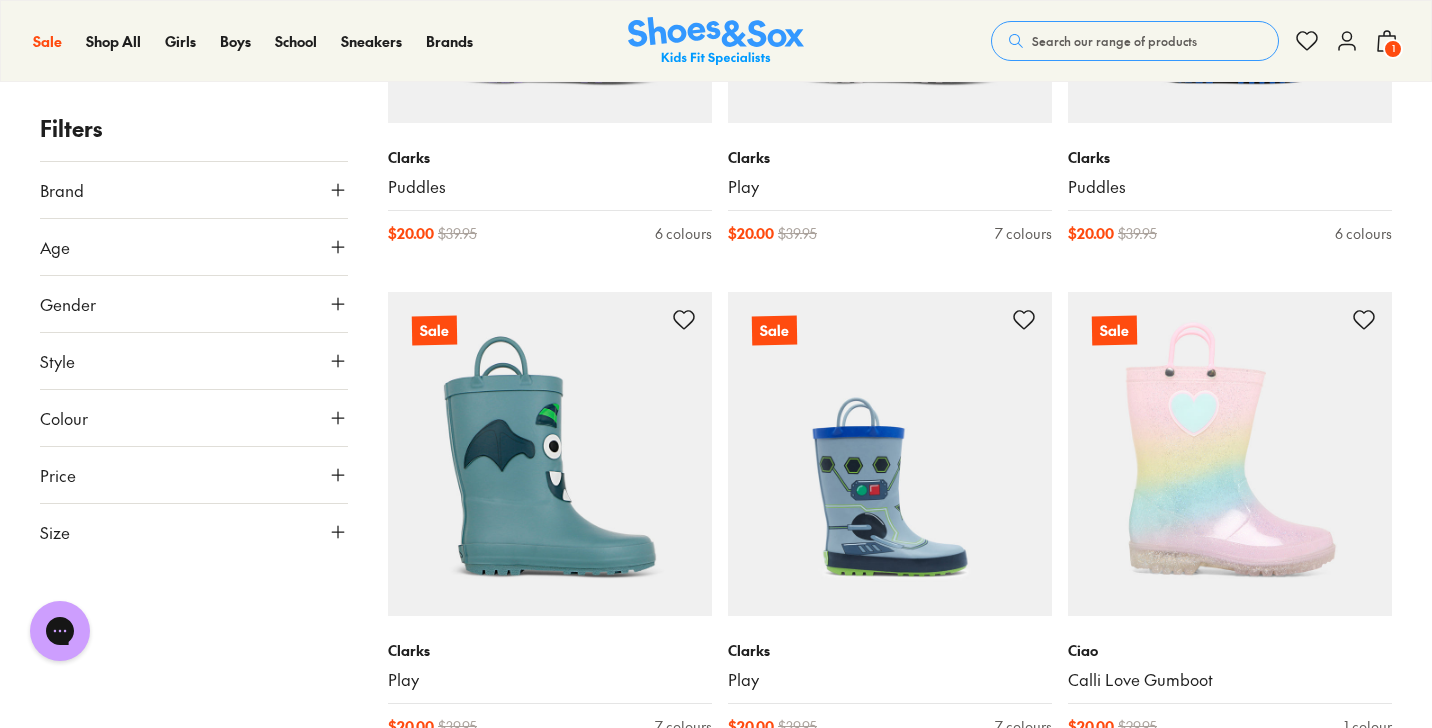 scroll, scrollTop: 1935, scrollLeft: 0, axis: vertical 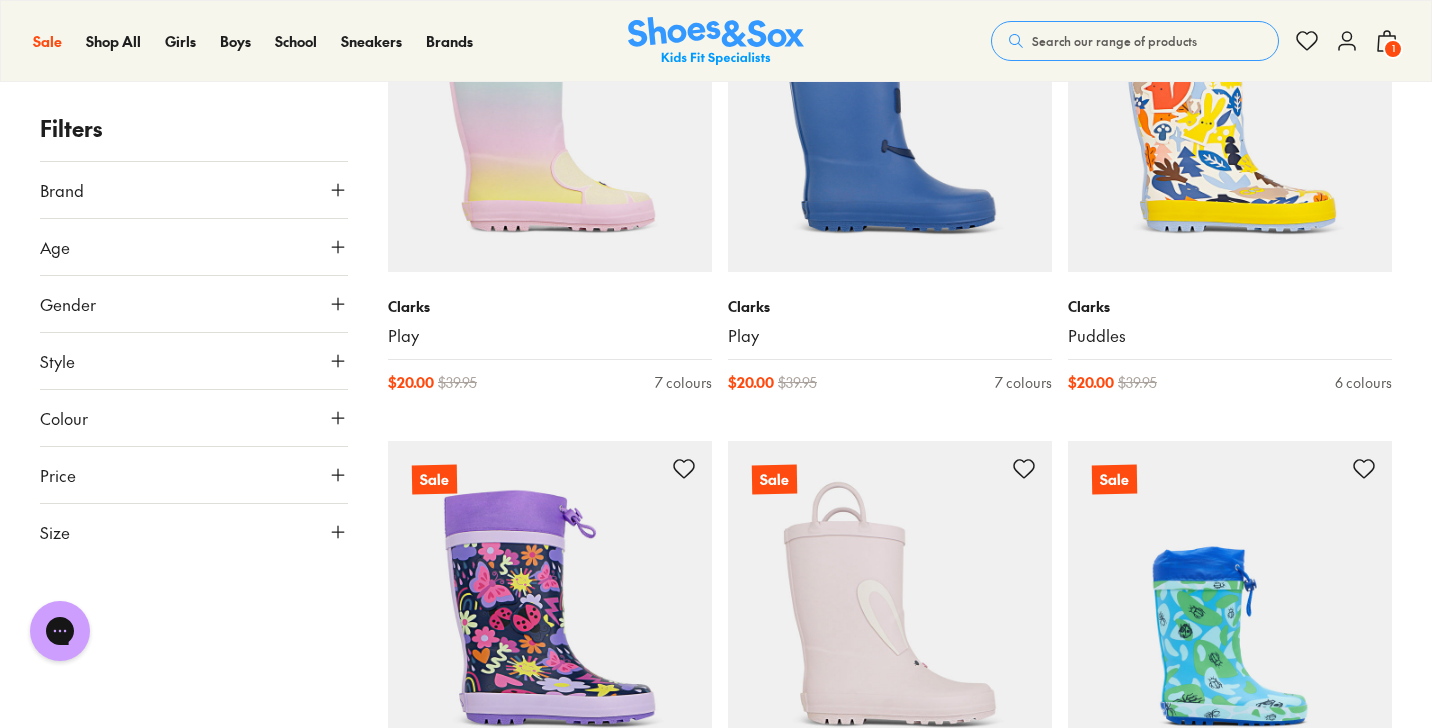 click 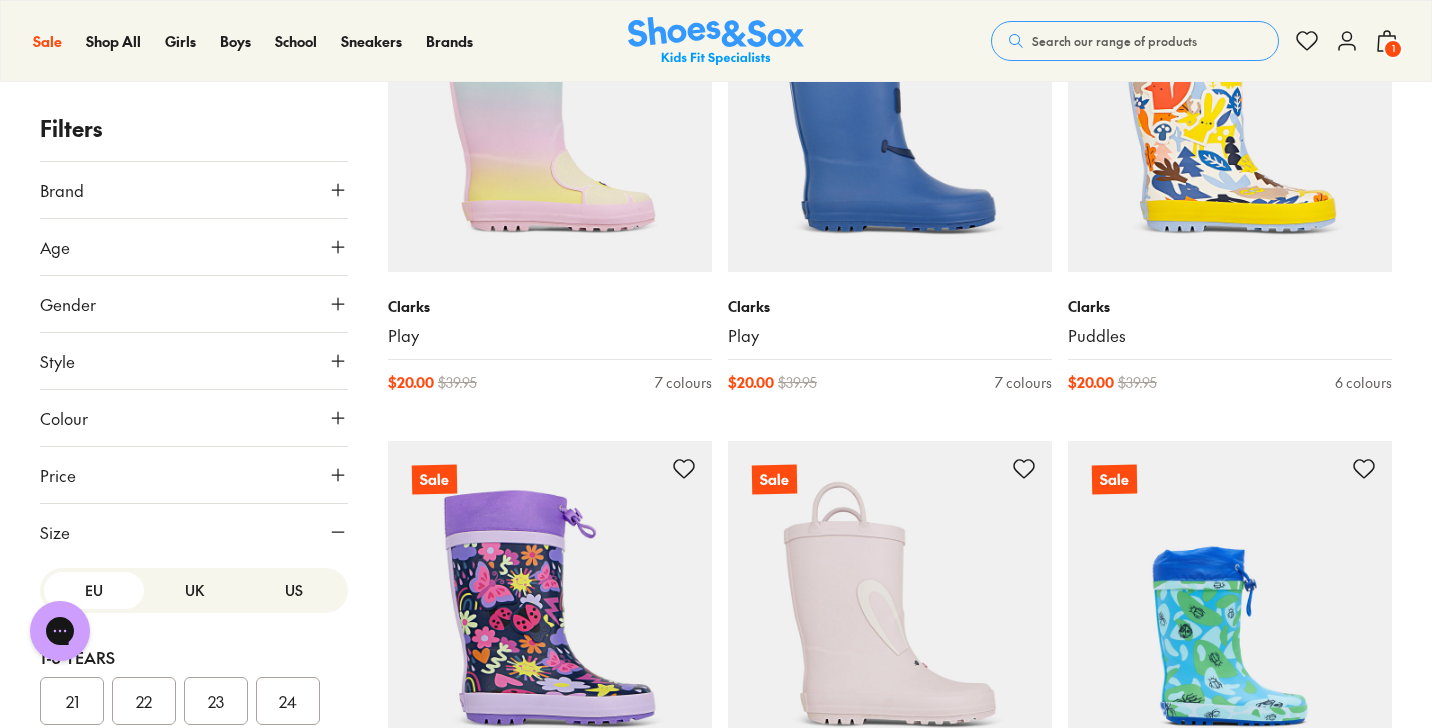scroll, scrollTop: 38, scrollLeft: 0, axis: vertical 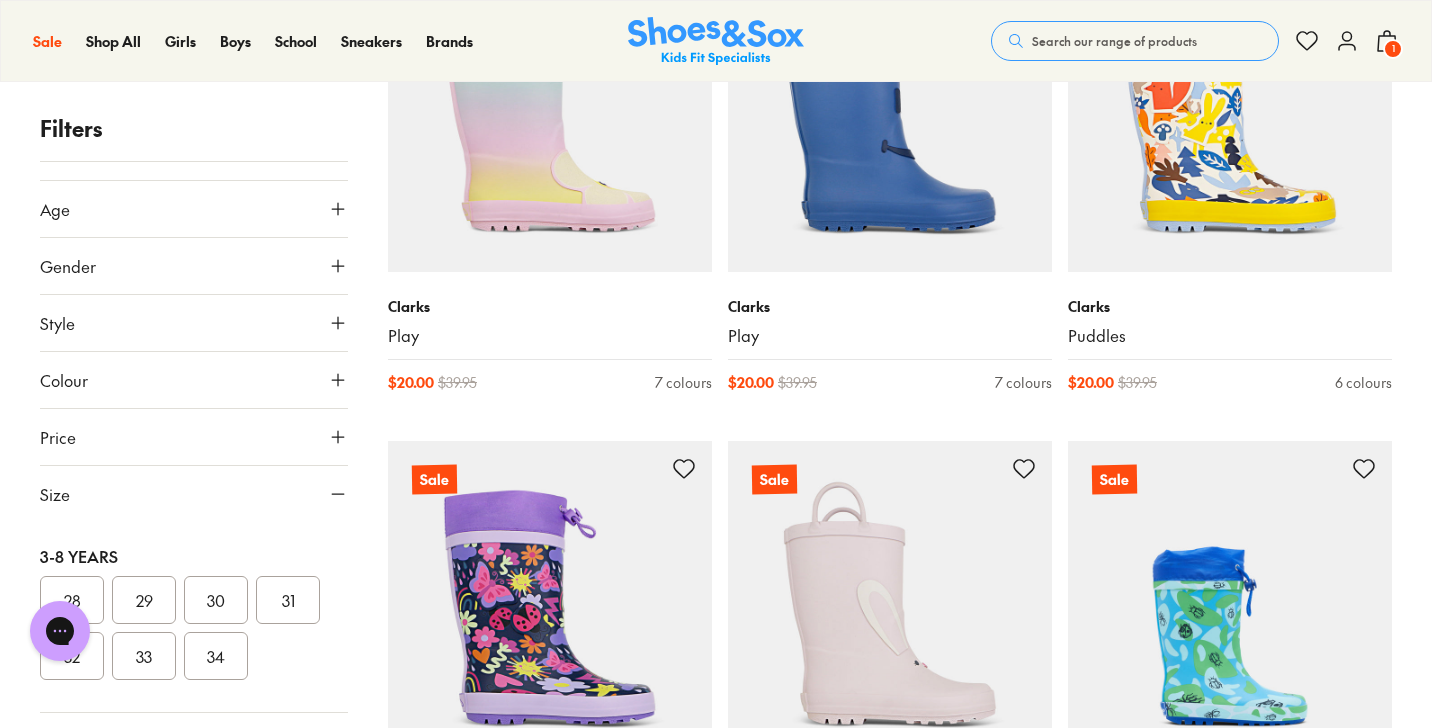 click on "33" at bounding box center (144, 656) 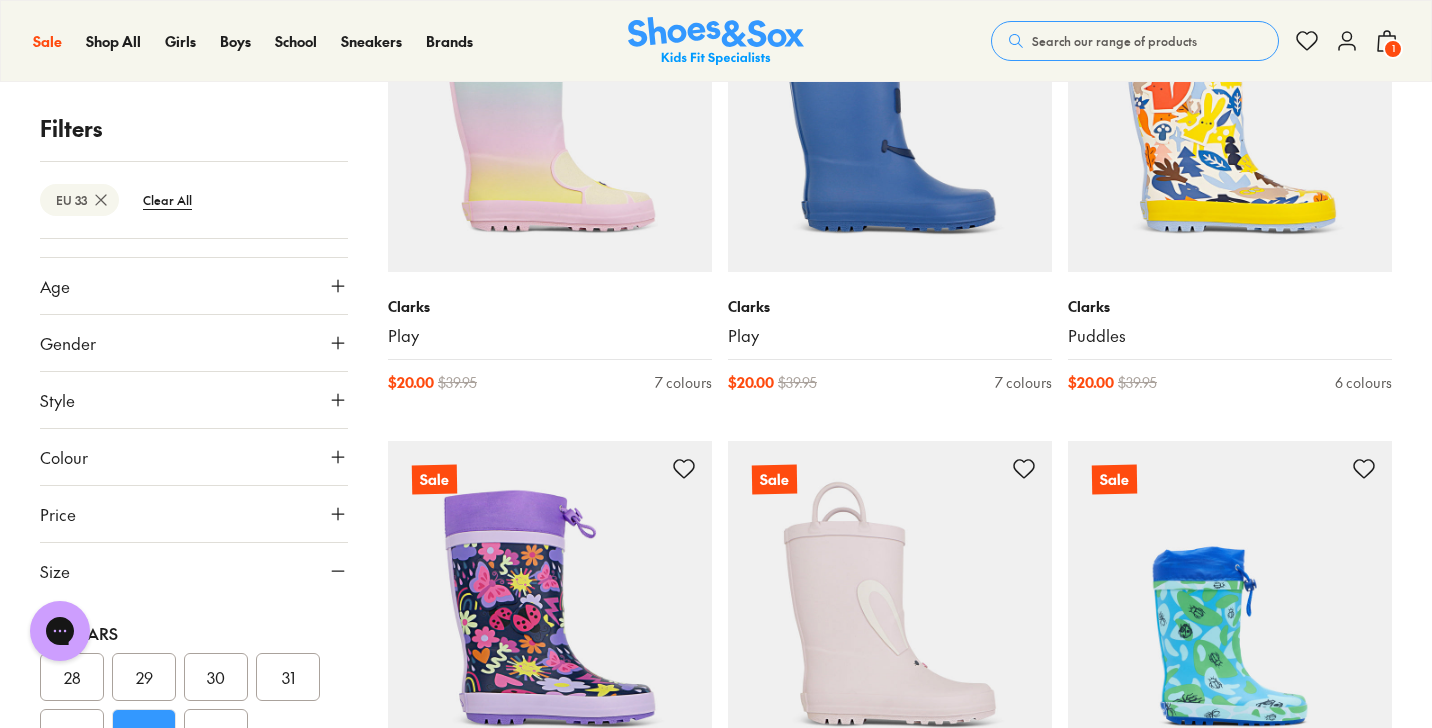 scroll, scrollTop: 264, scrollLeft: 0, axis: vertical 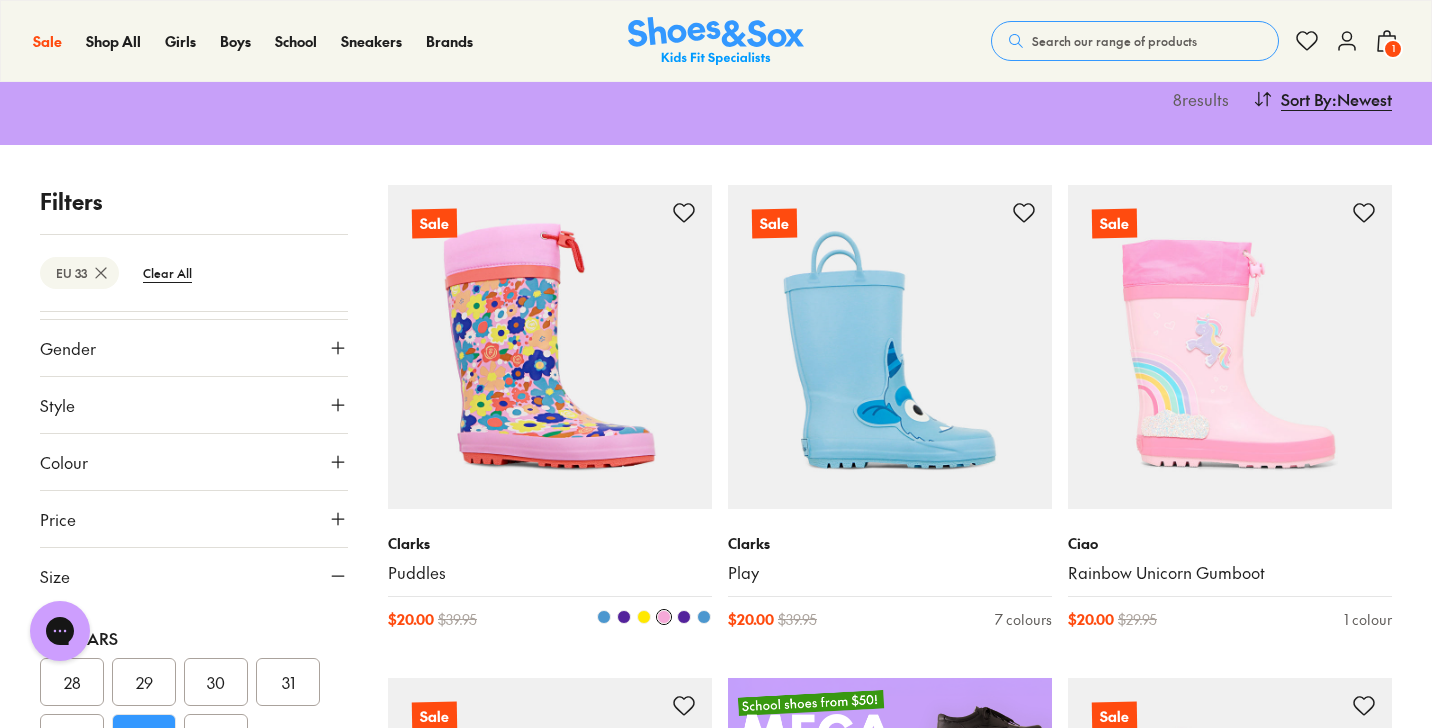 click at bounding box center [550, 347] 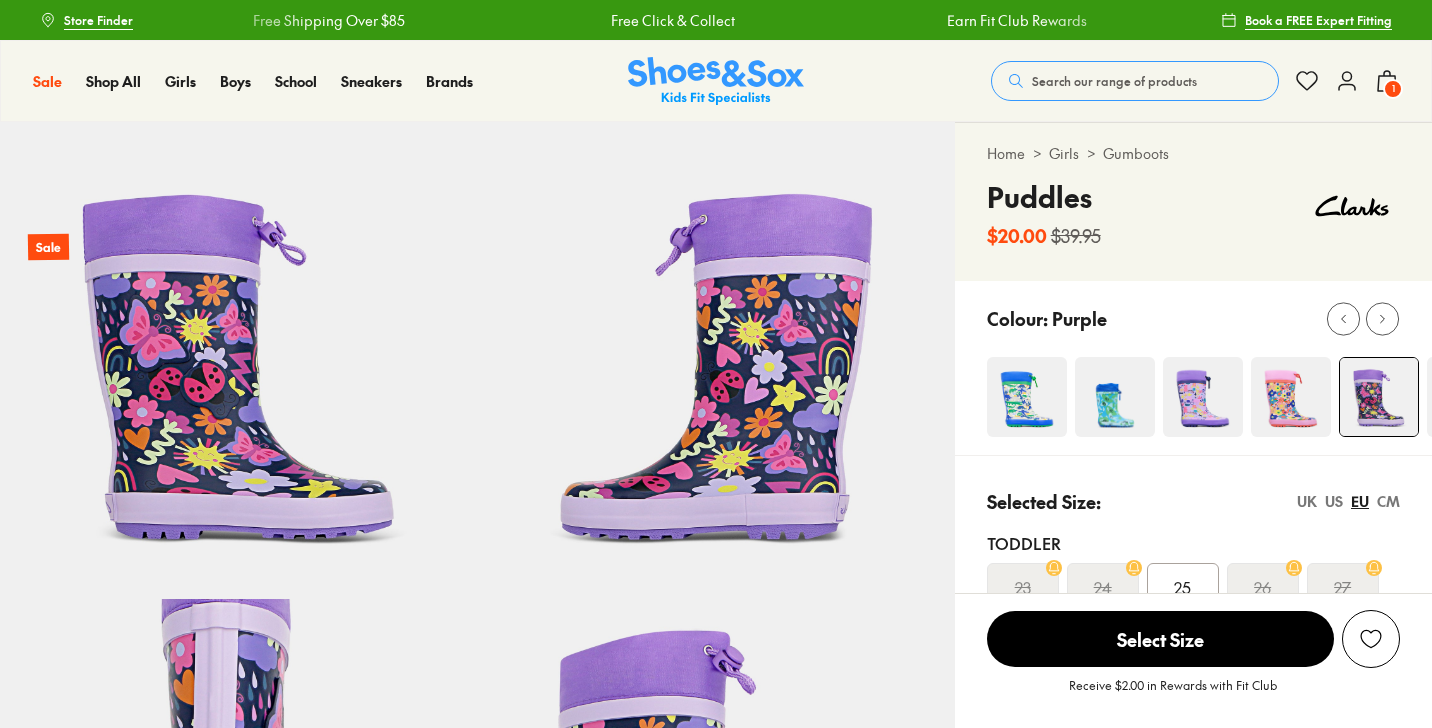 scroll, scrollTop: 0, scrollLeft: 0, axis: both 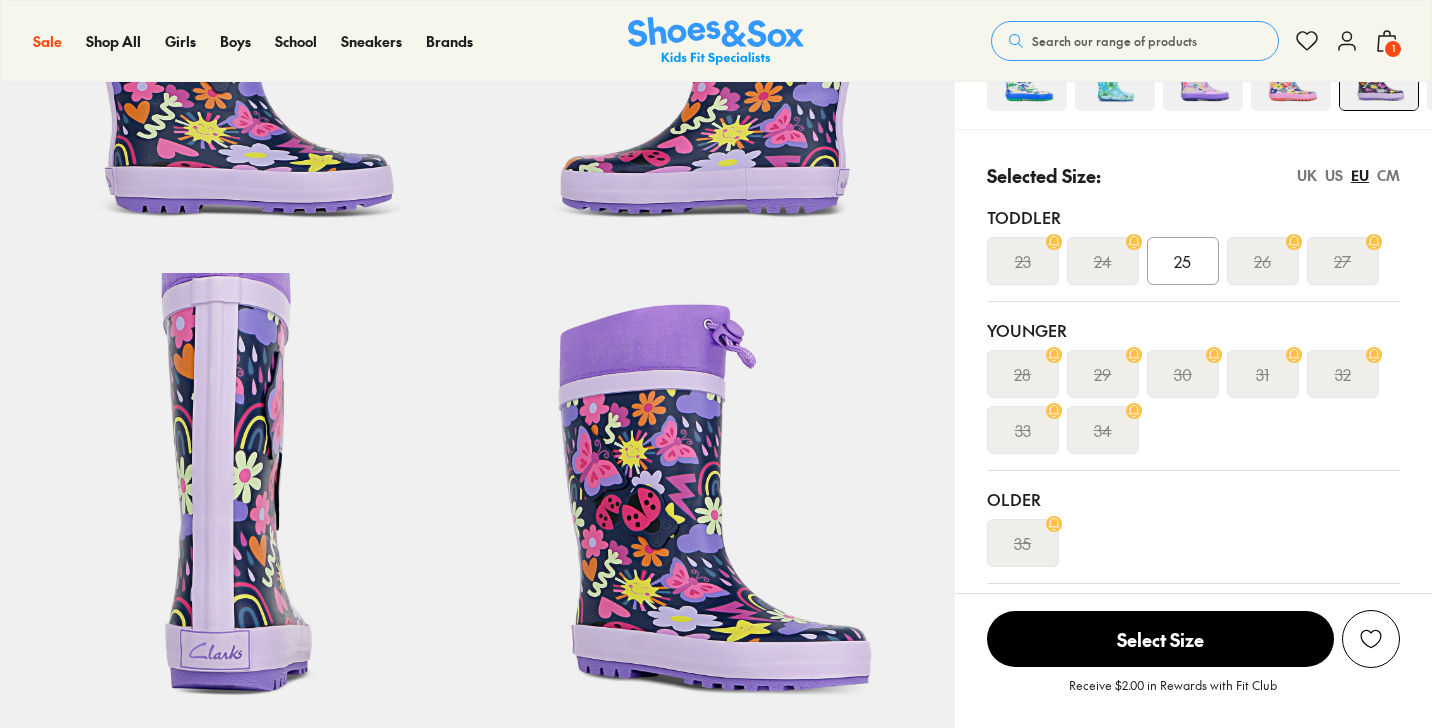 select on "*" 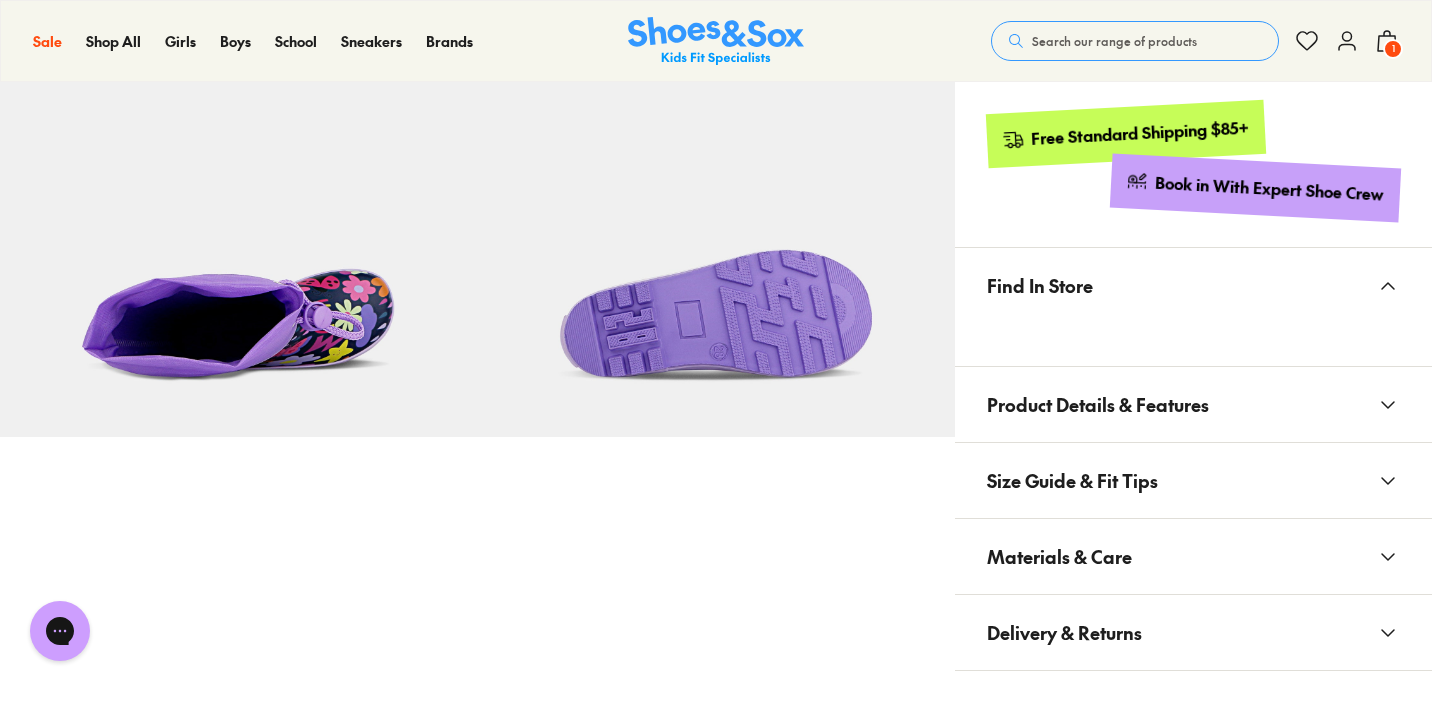 scroll, scrollTop: 0, scrollLeft: 0, axis: both 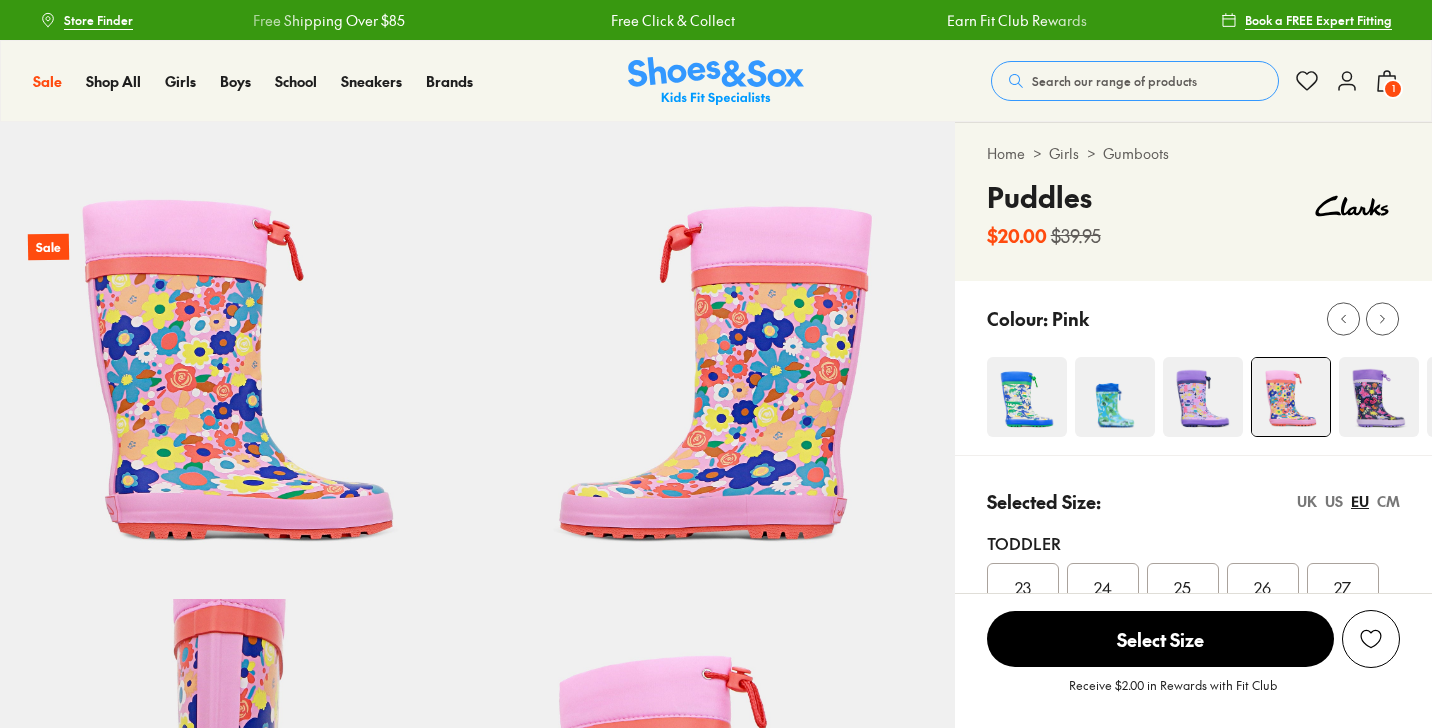 select on "*" 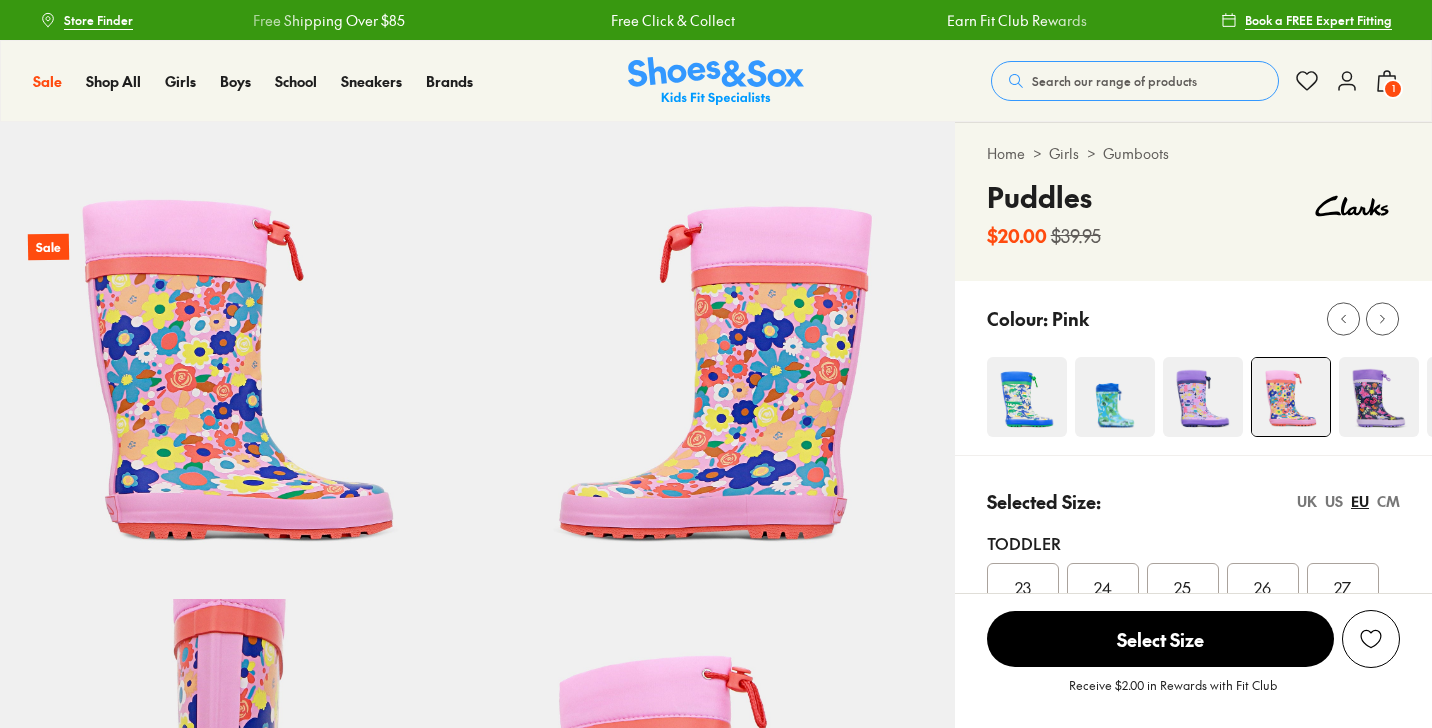 scroll, scrollTop: 4, scrollLeft: 0, axis: vertical 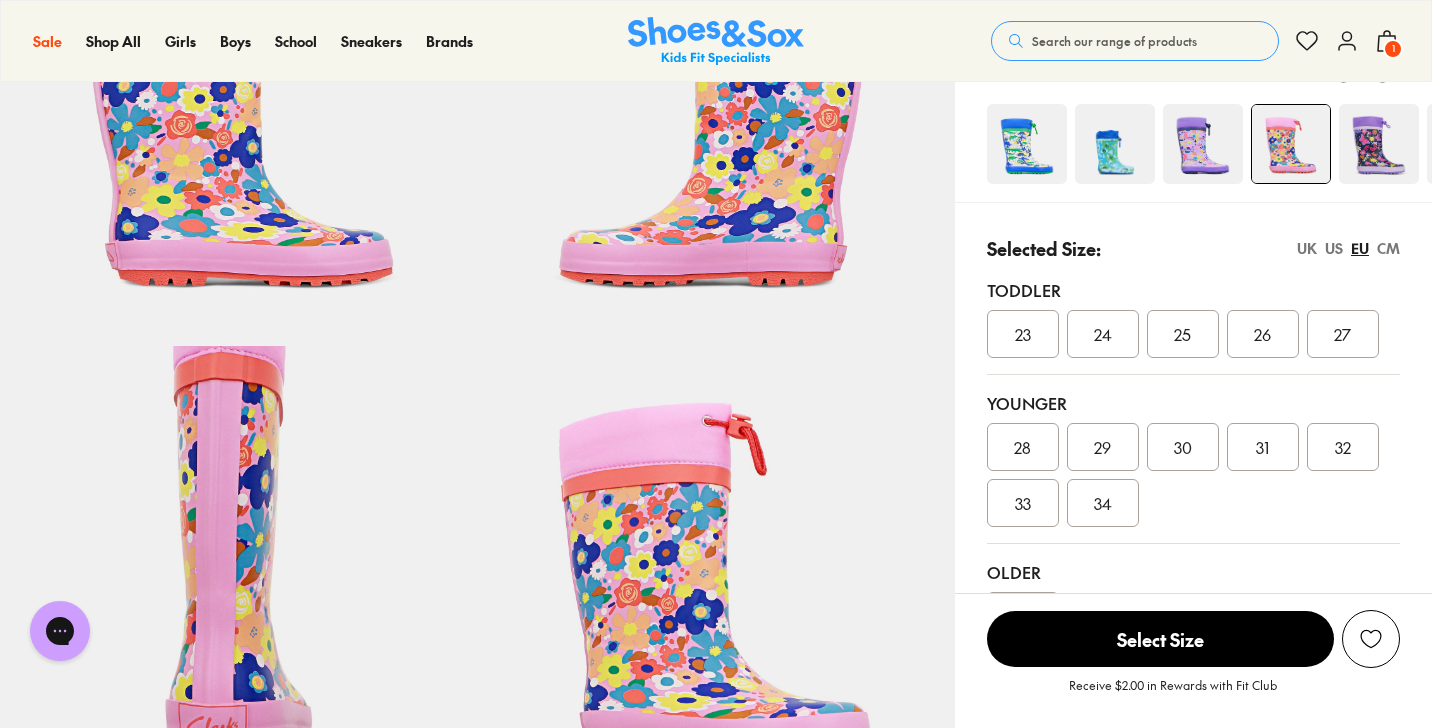 click at bounding box center (1203, 144) 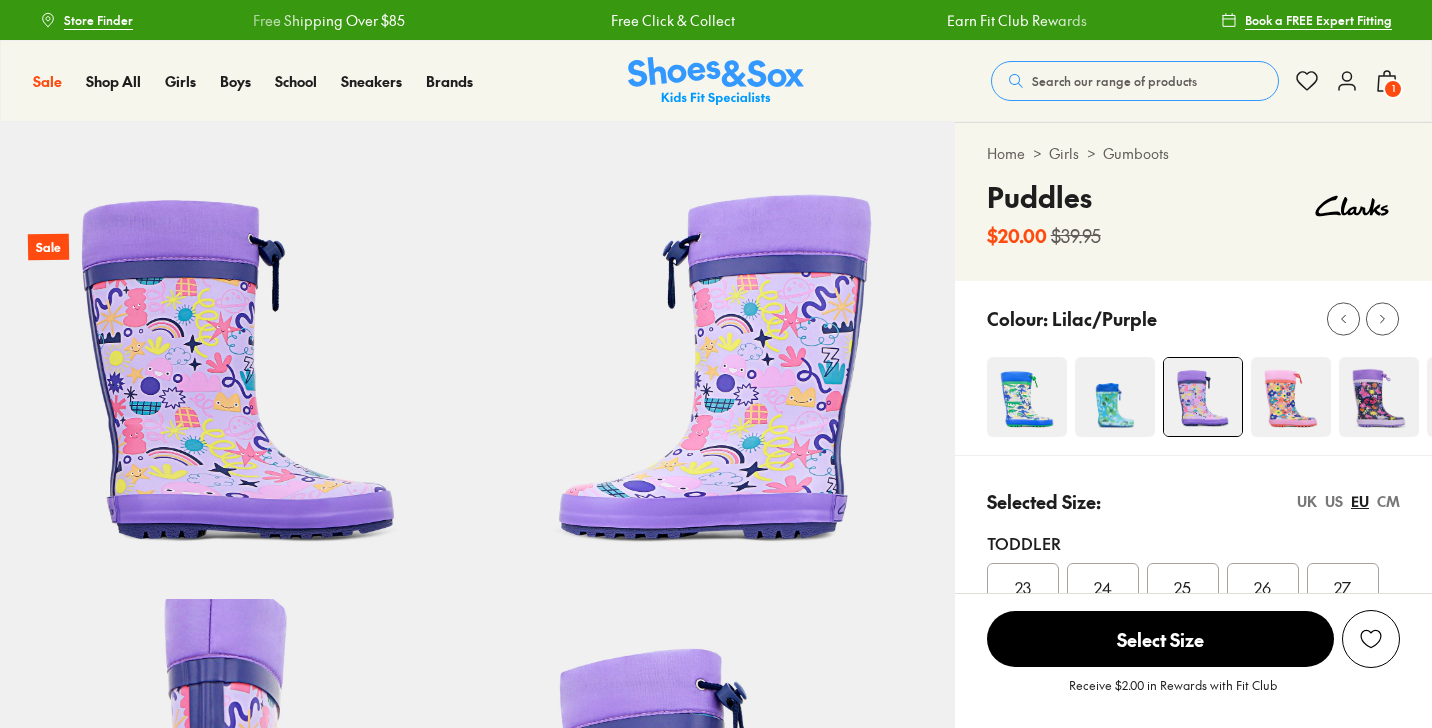 scroll, scrollTop: 815, scrollLeft: 0, axis: vertical 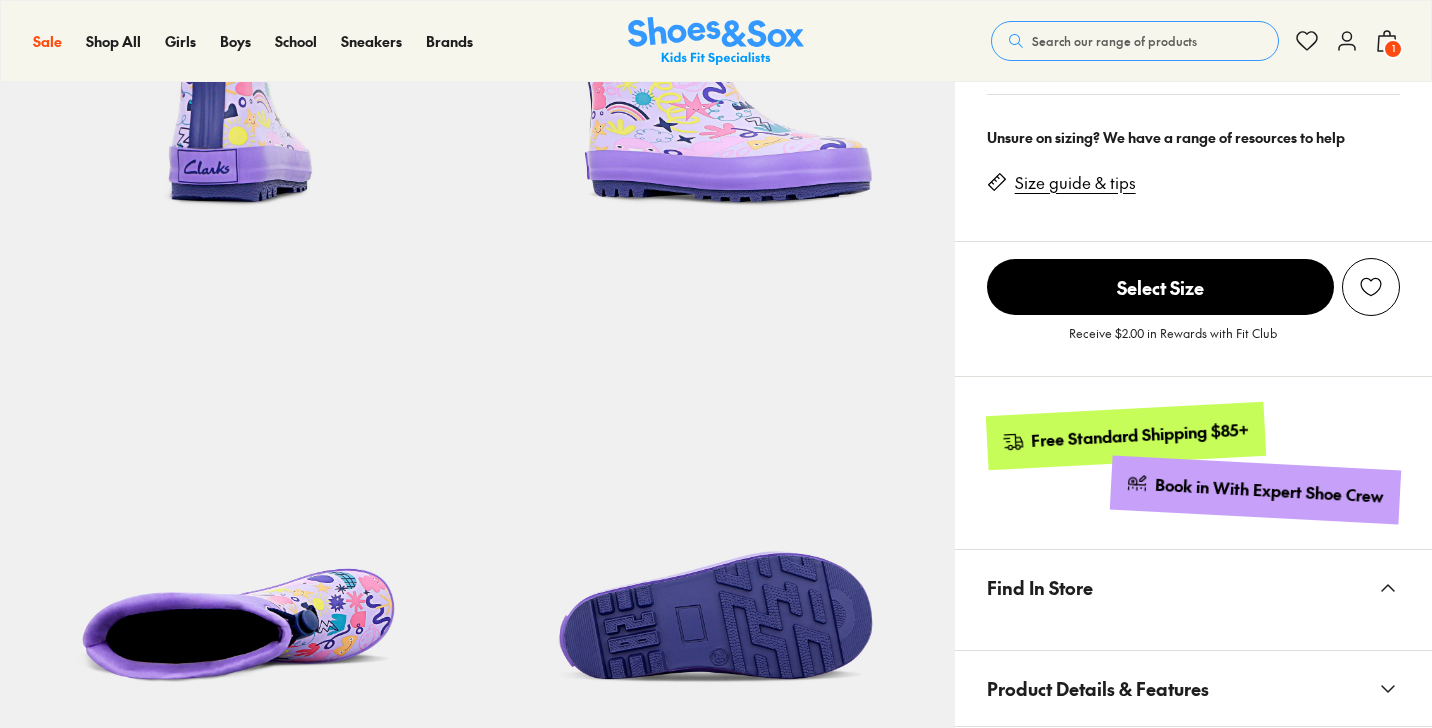 select on "*" 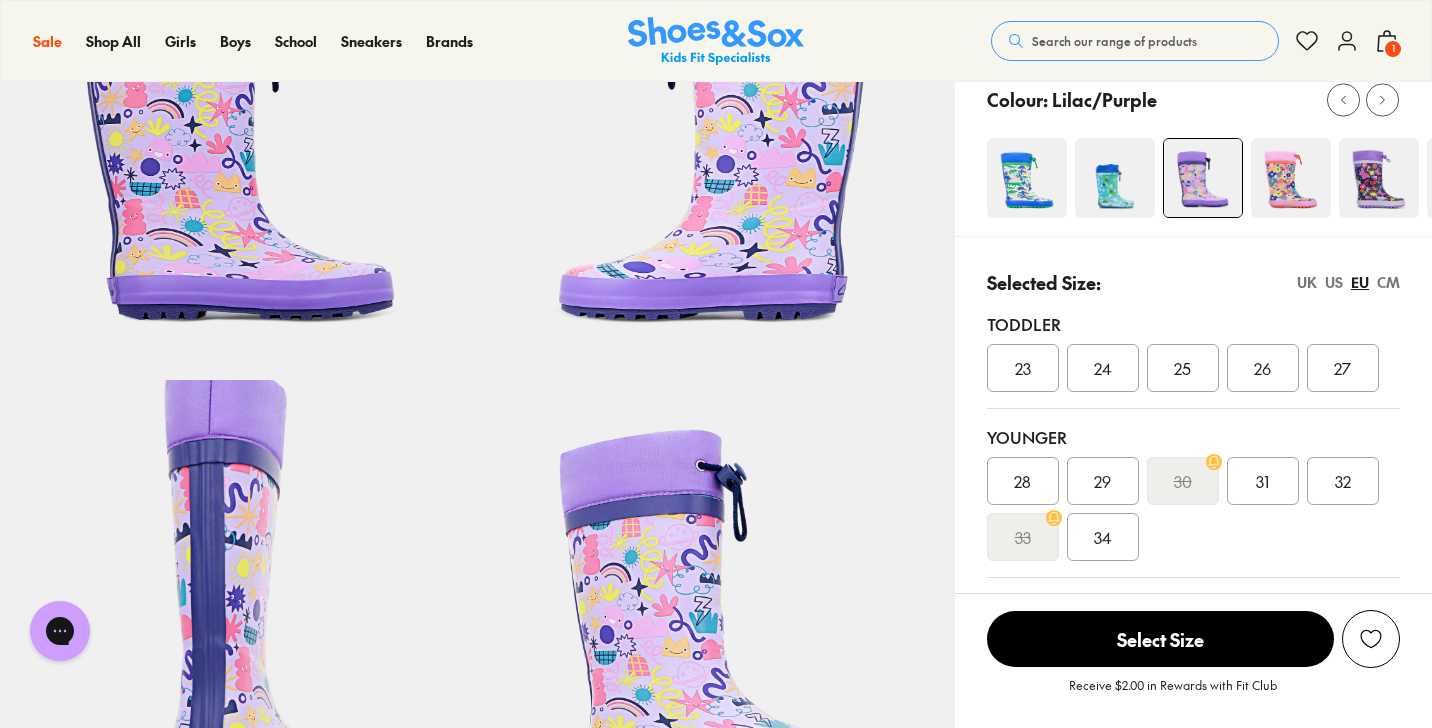 scroll, scrollTop: 240, scrollLeft: 0, axis: vertical 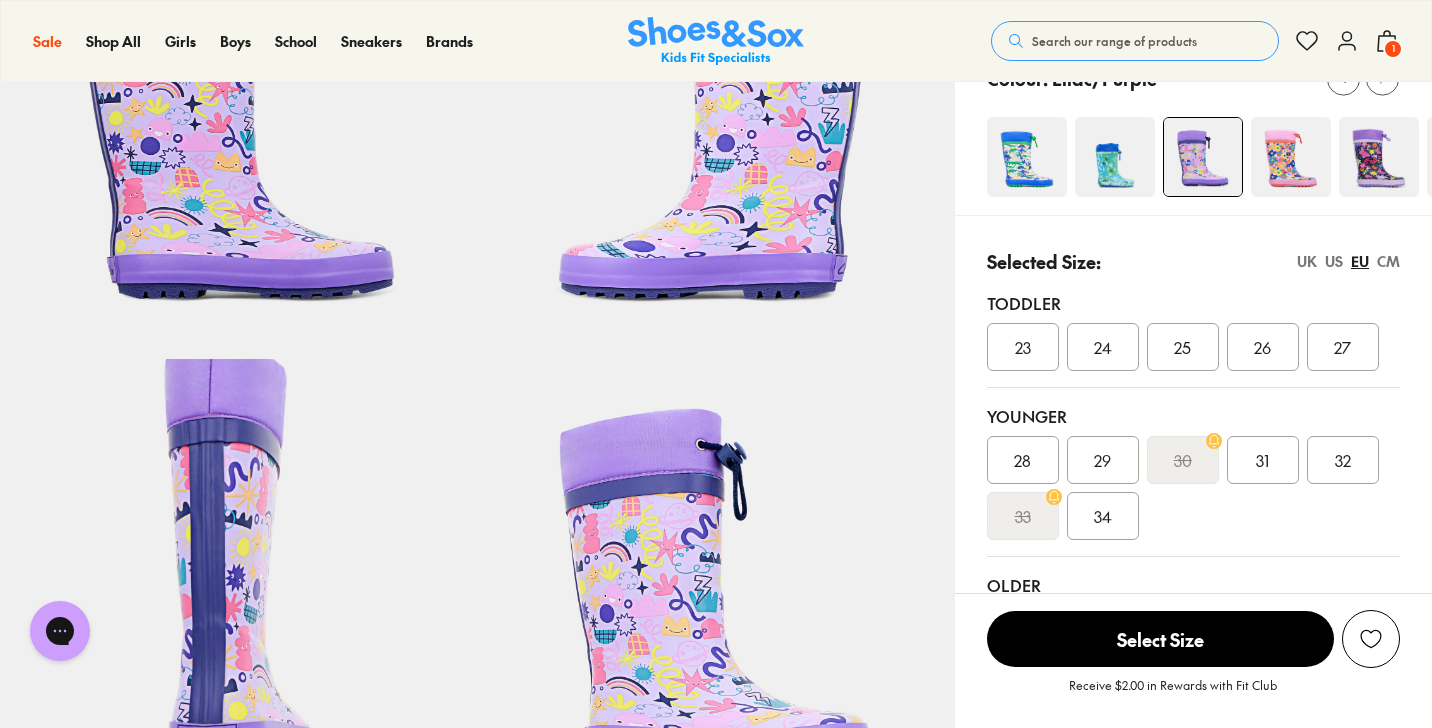 click on "34" at bounding box center (1103, 516) 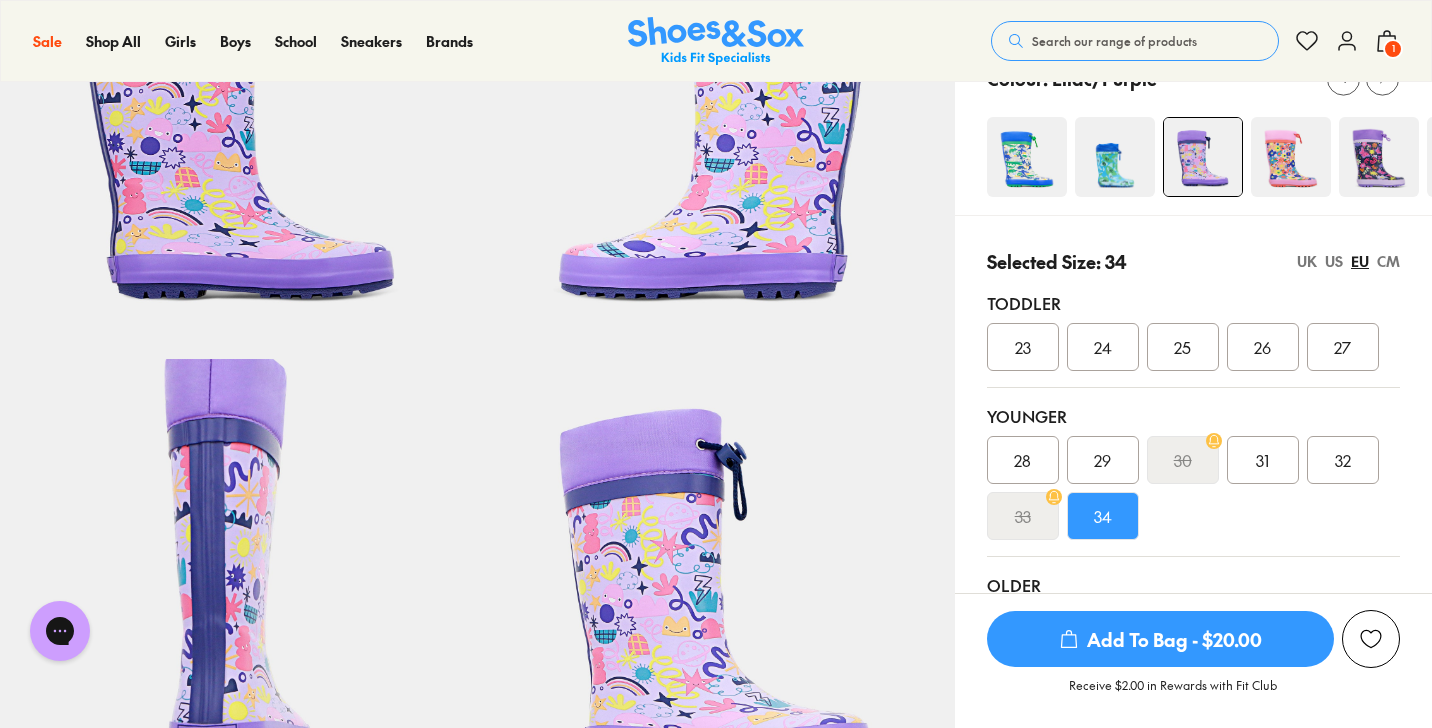 click on "Add To Bag - $20.00" at bounding box center (1160, 639) 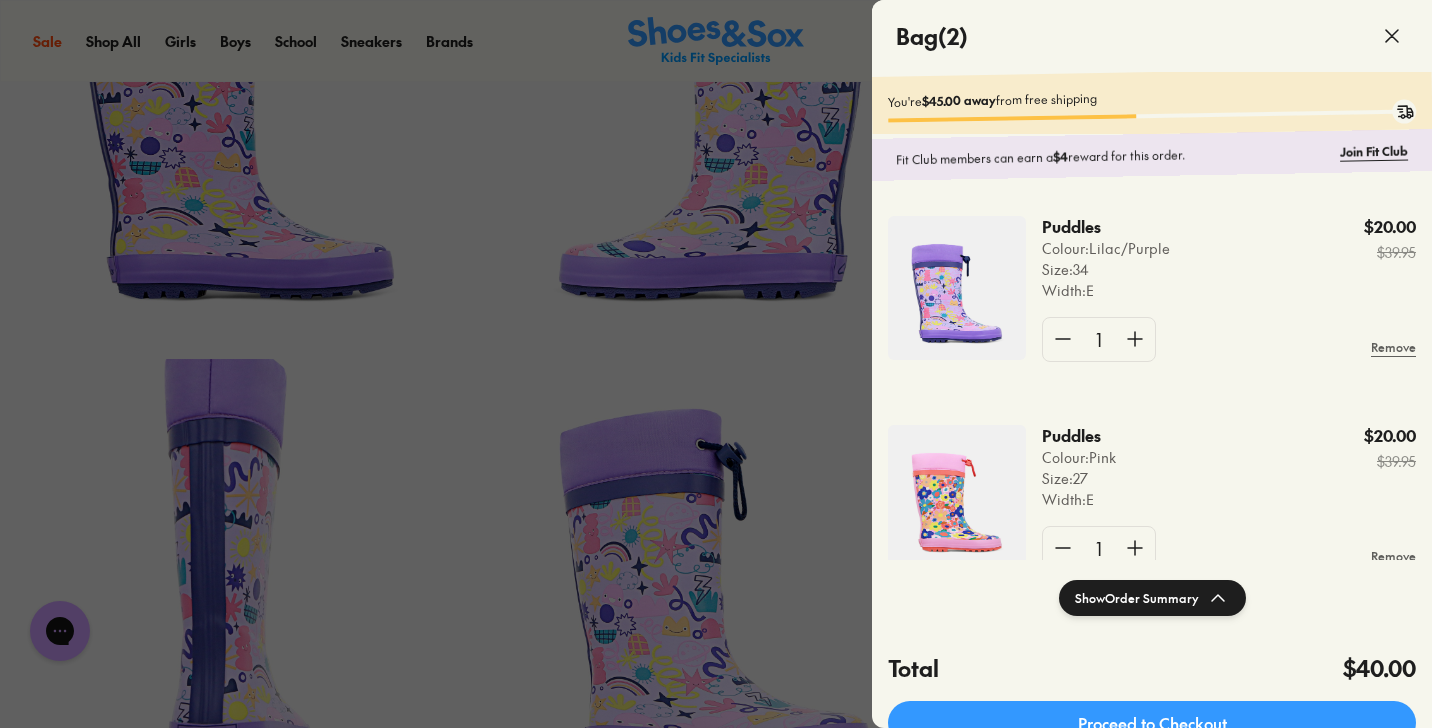 click 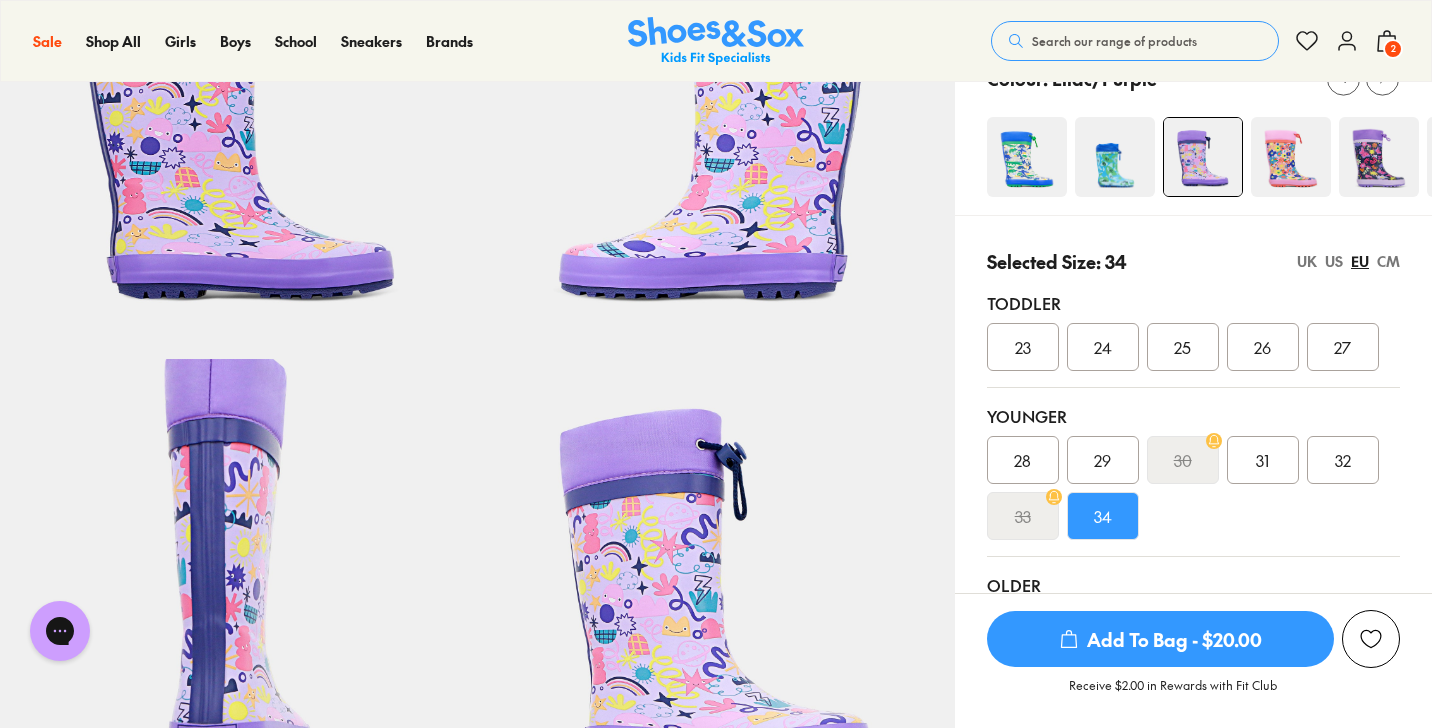 click at bounding box center [1379, 157] 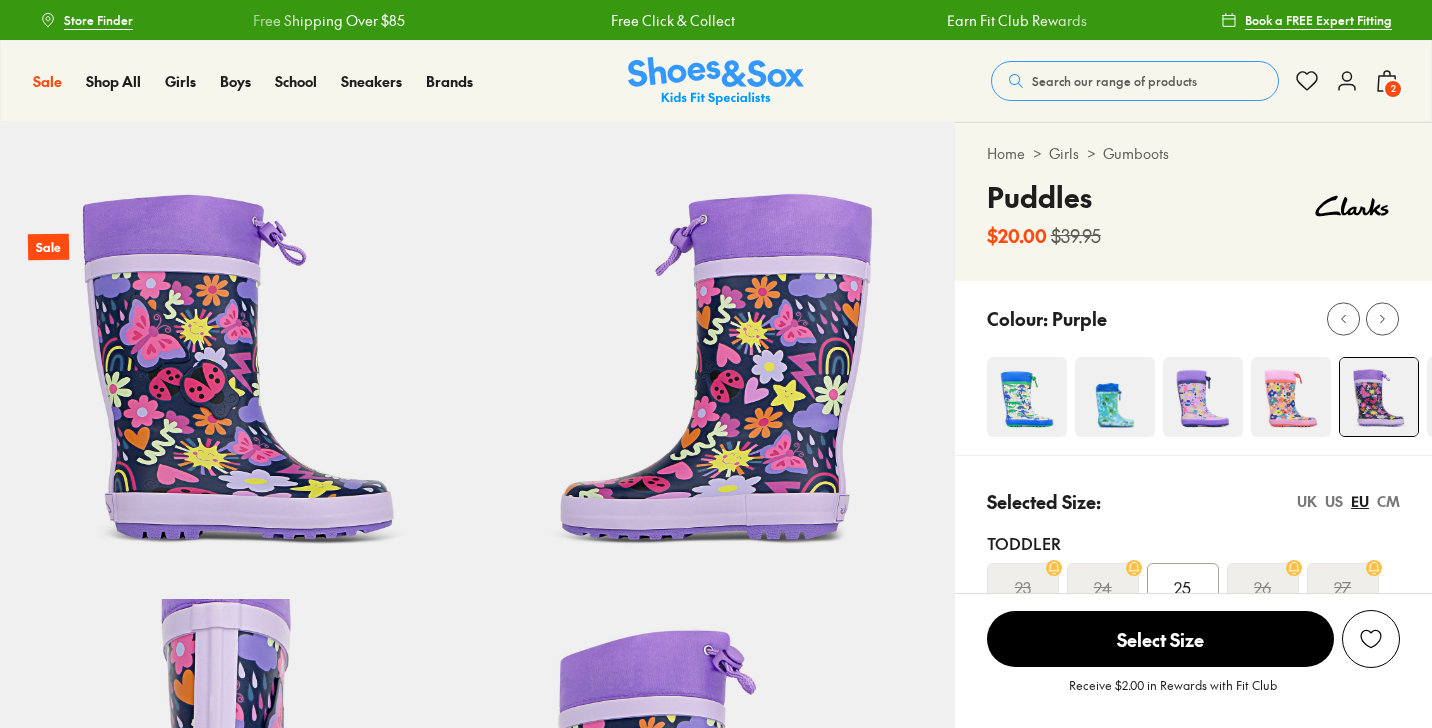 select on "*" 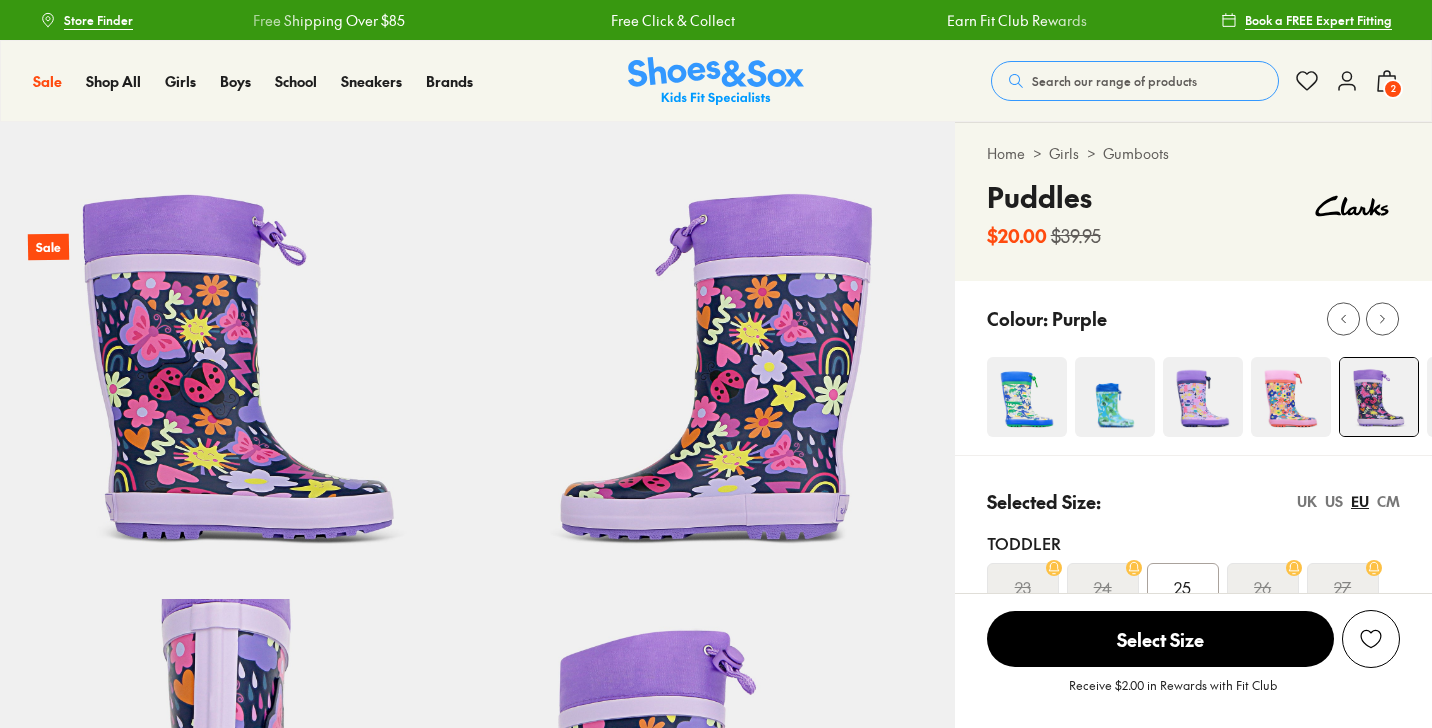 scroll, scrollTop: 436, scrollLeft: 0, axis: vertical 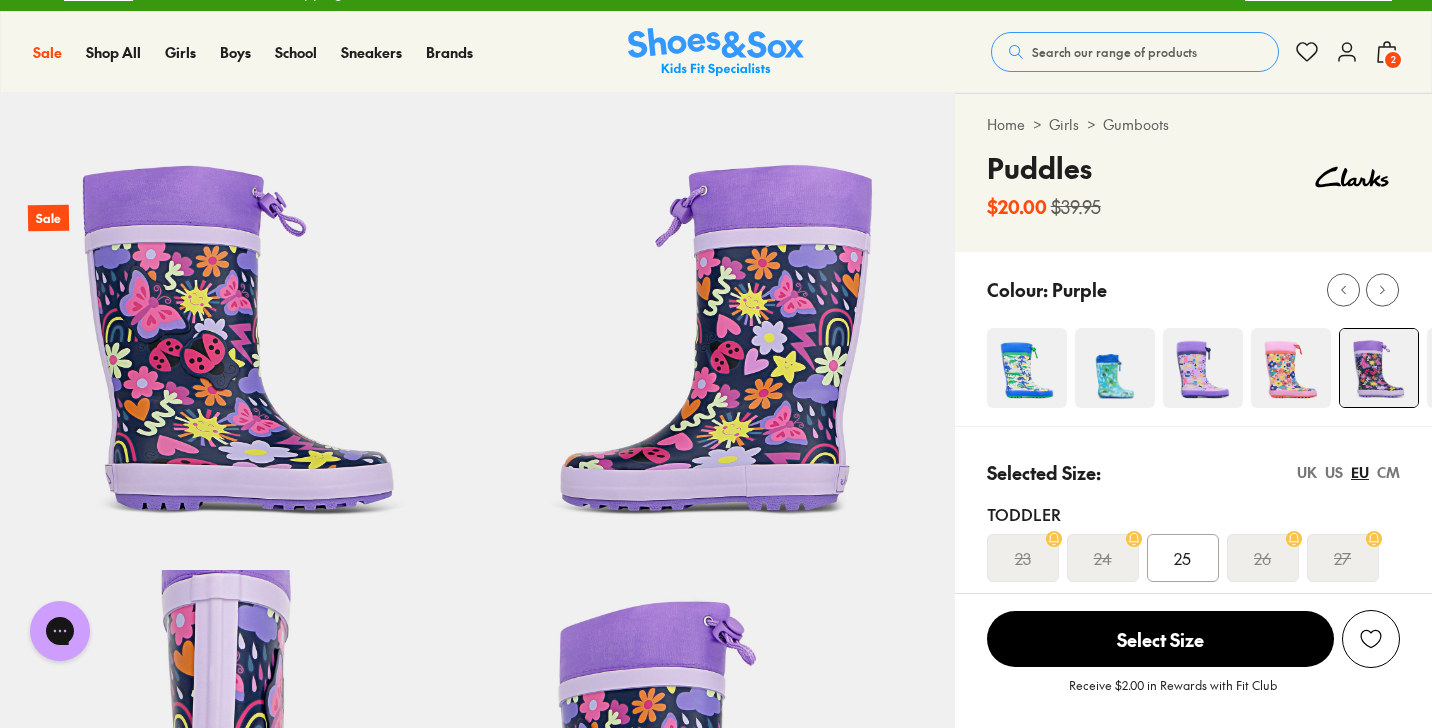 click at bounding box center (1203, 368) 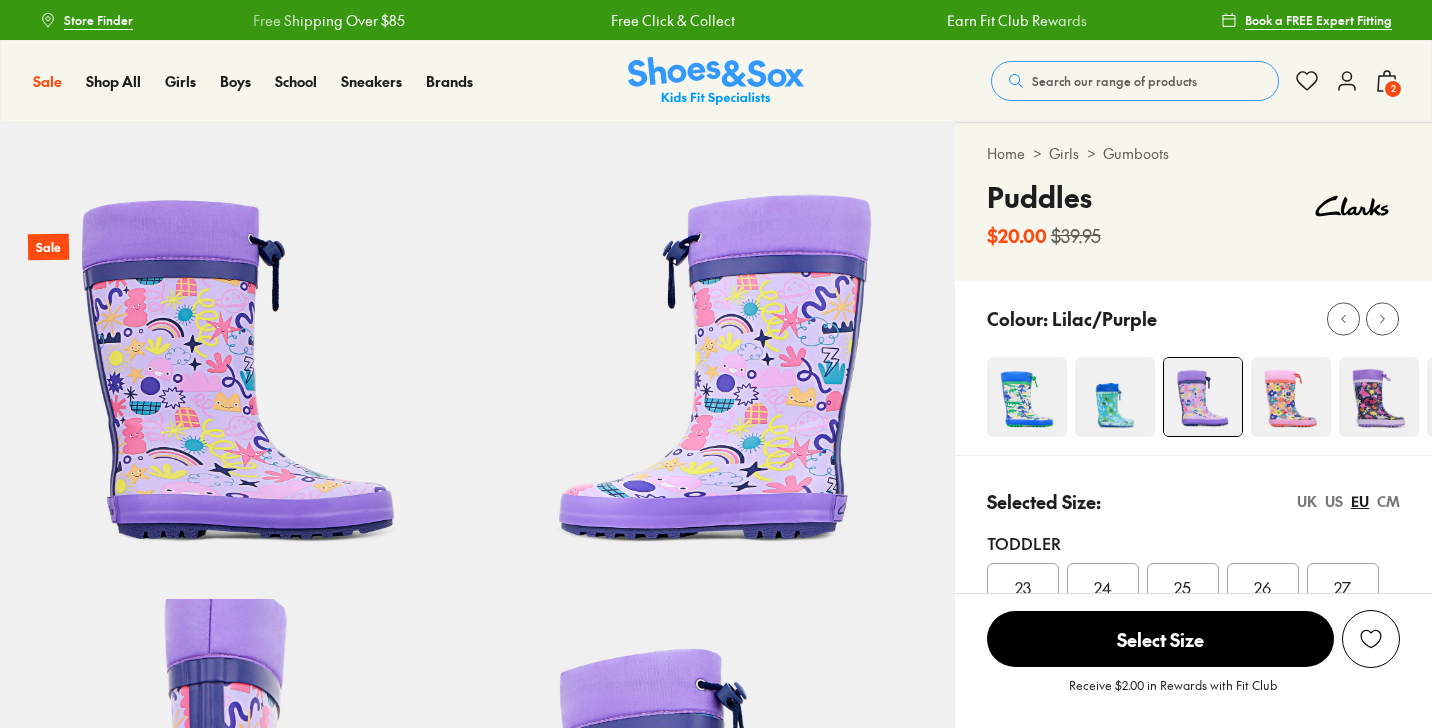 scroll, scrollTop: 0, scrollLeft: 0, axis: both 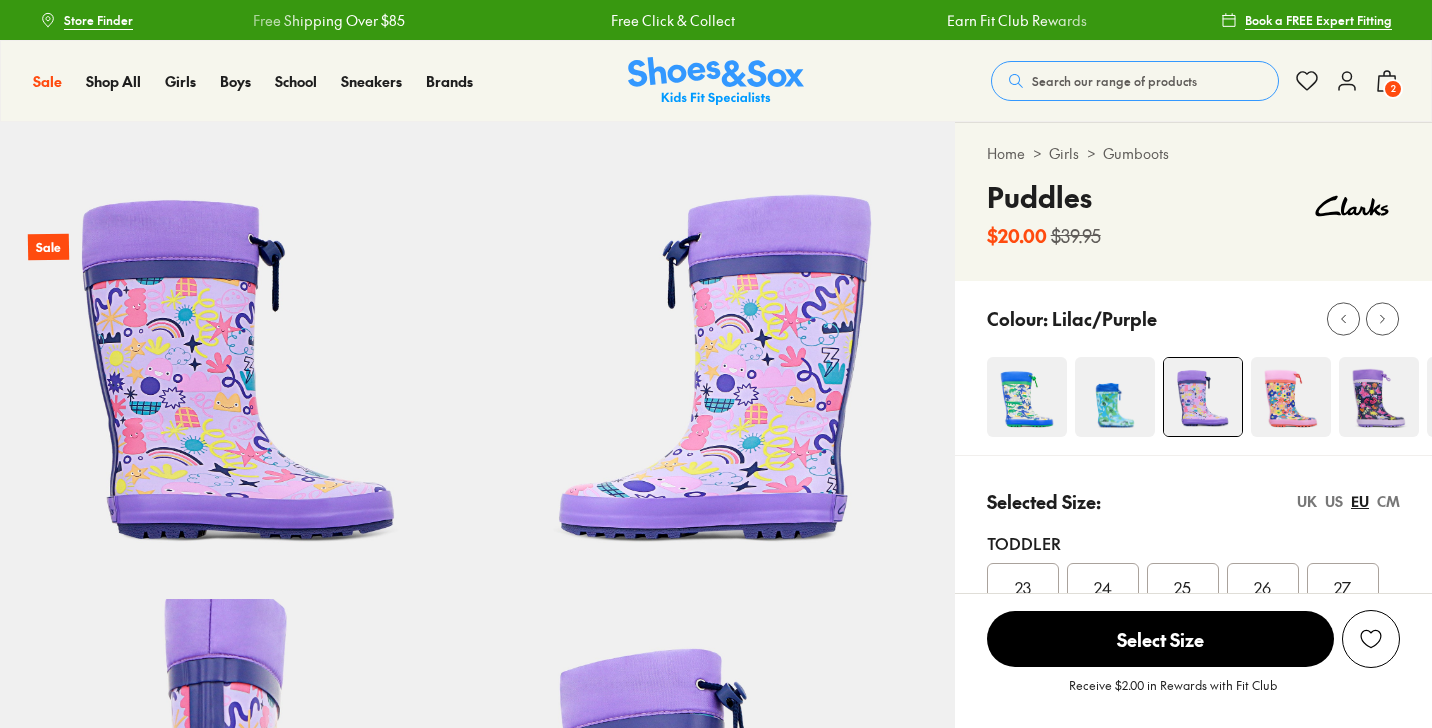 click at bounding box center (1115, 397) 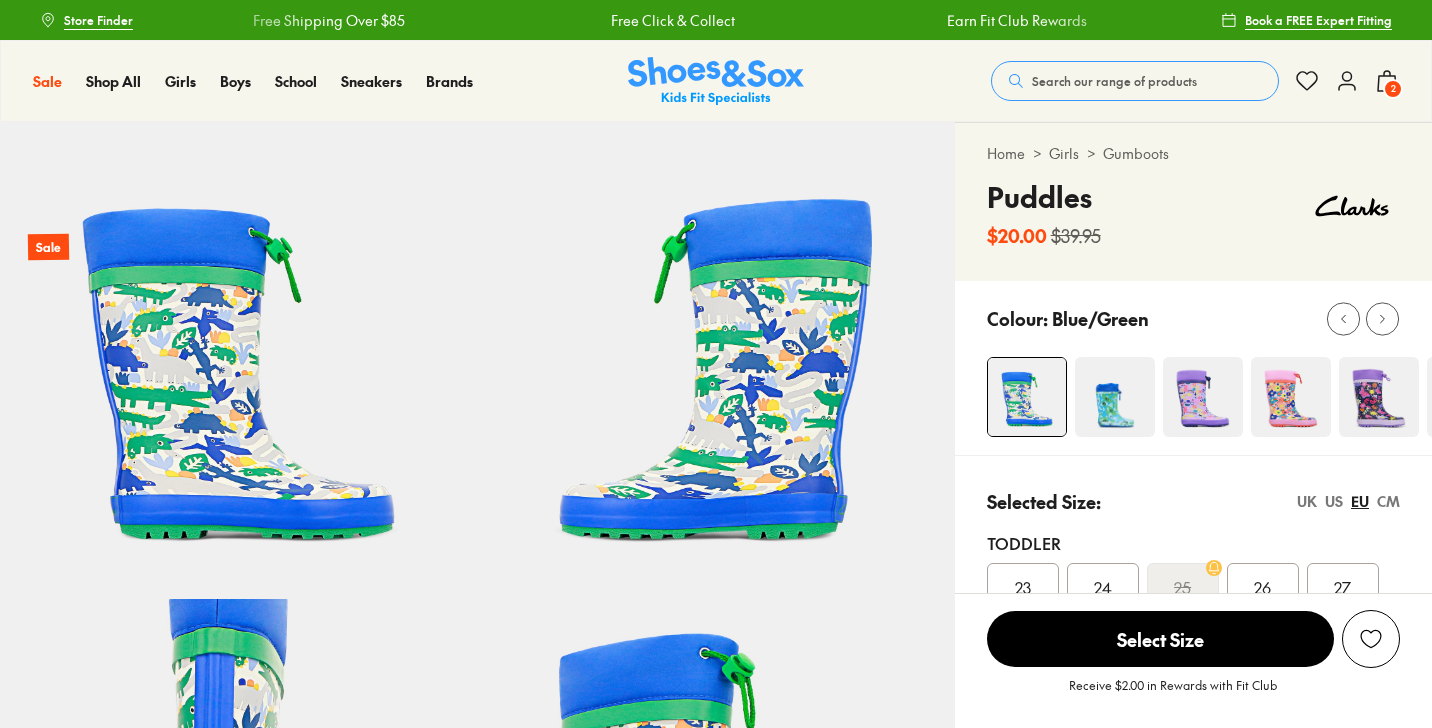 scroll, scrollTop: 521, scrollLeft: 0, axis: vertical 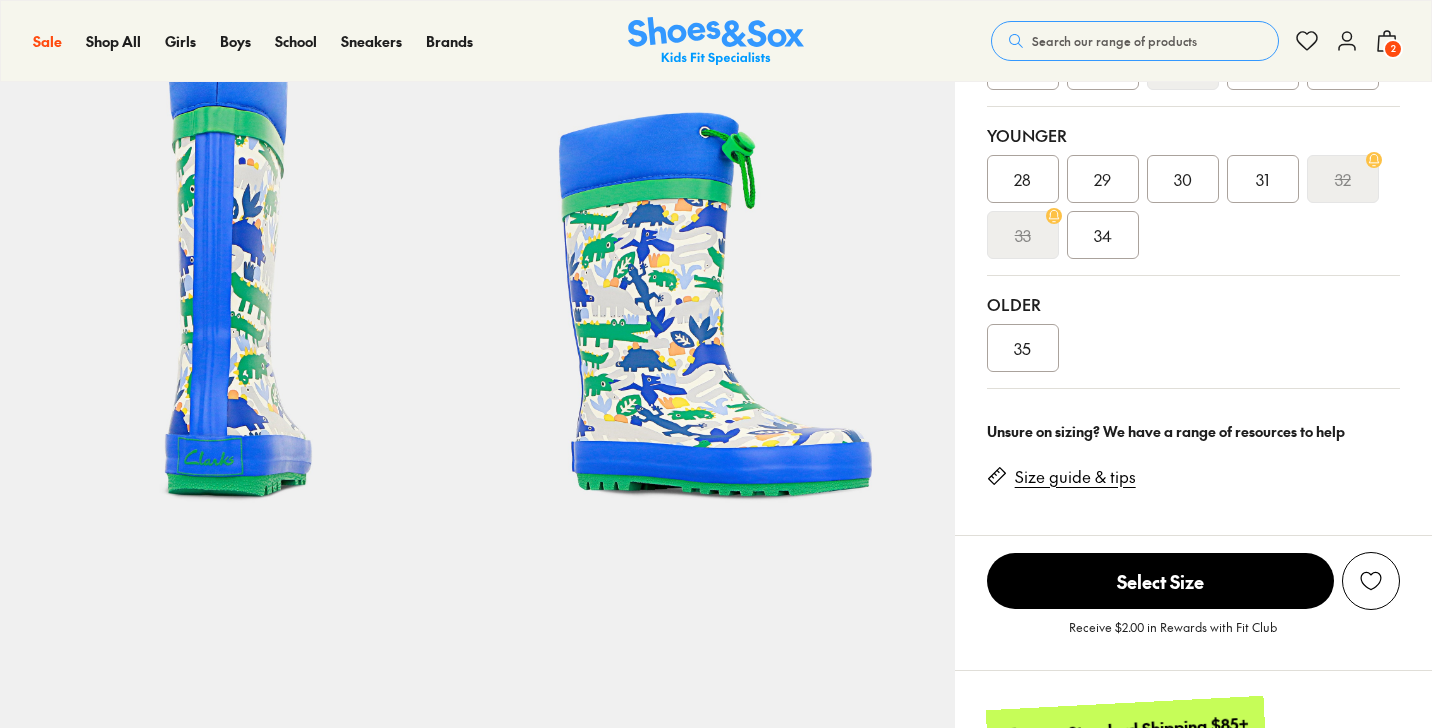 select on "*" 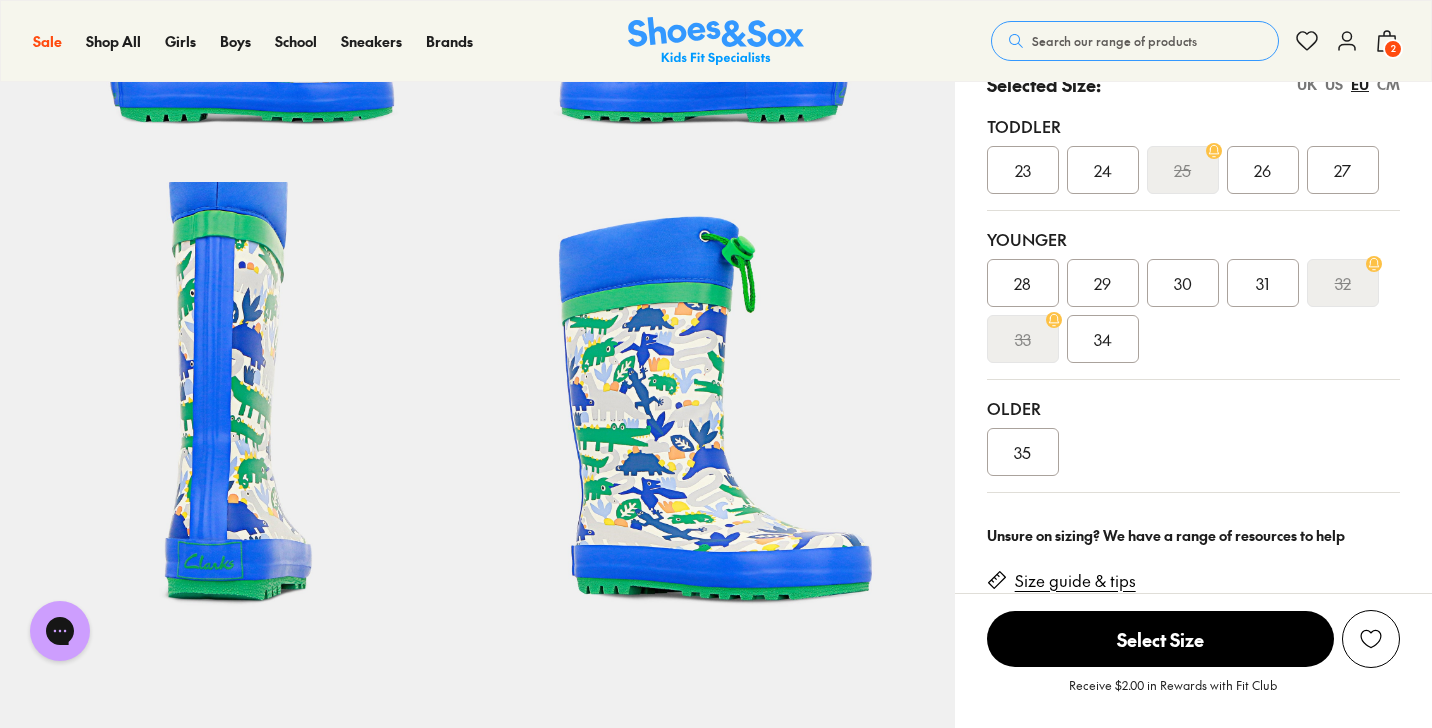 scroll, scrollTop: 137, scrollLeft: 0, axis: vertical 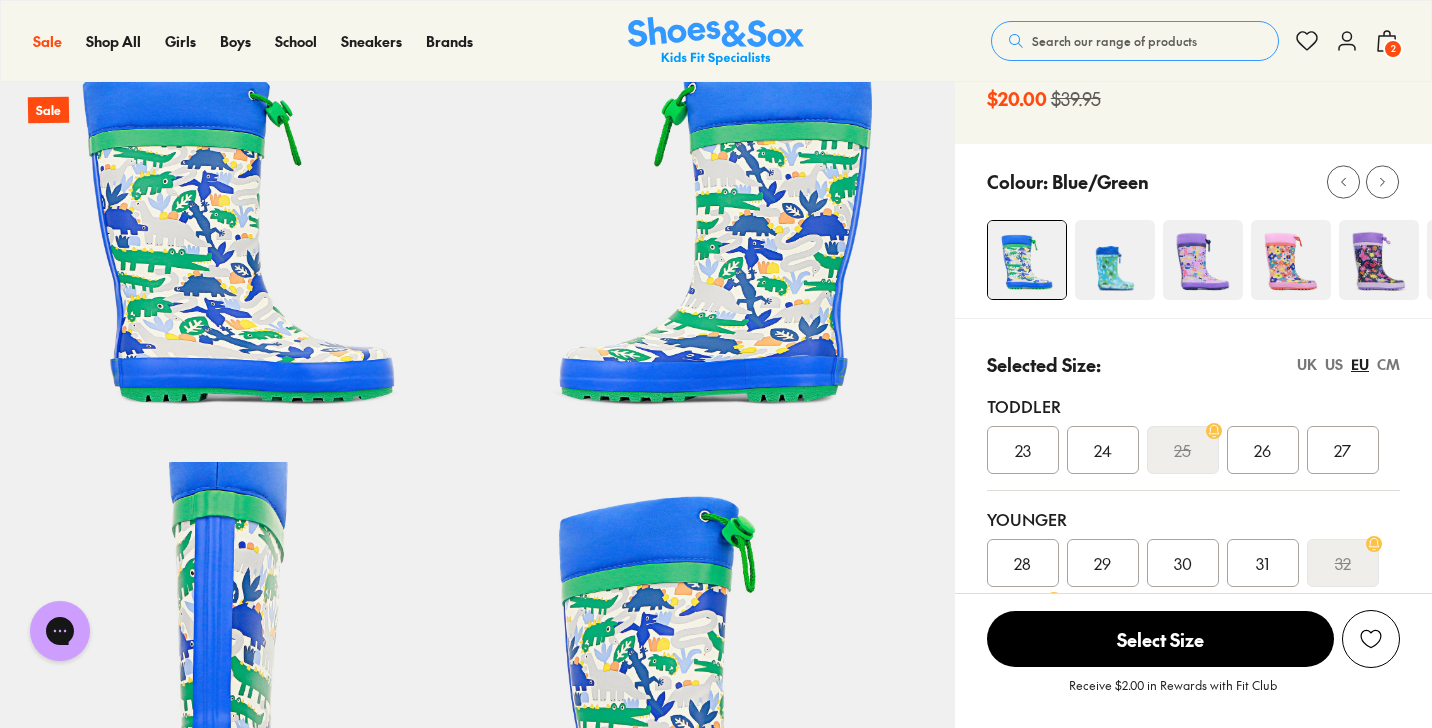 click at bounding box center (1203, 260) 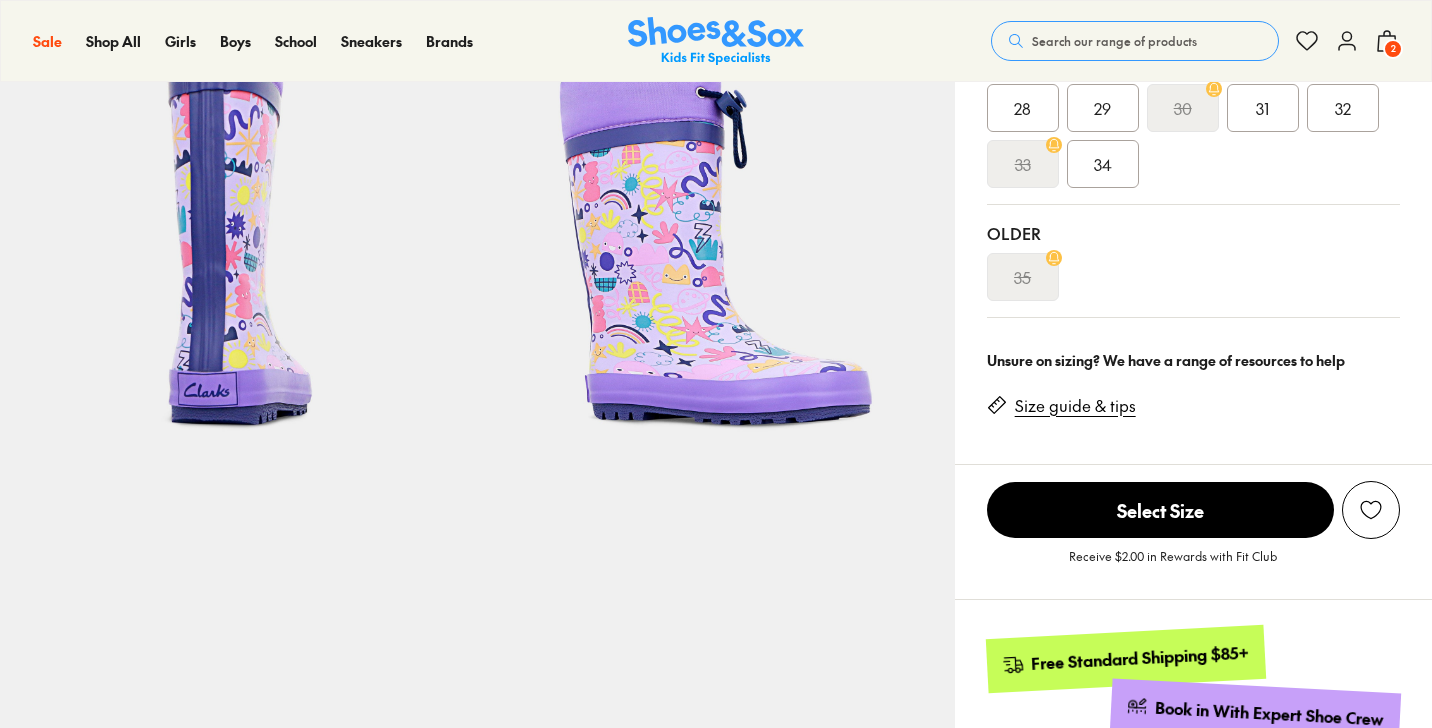 select on "*" 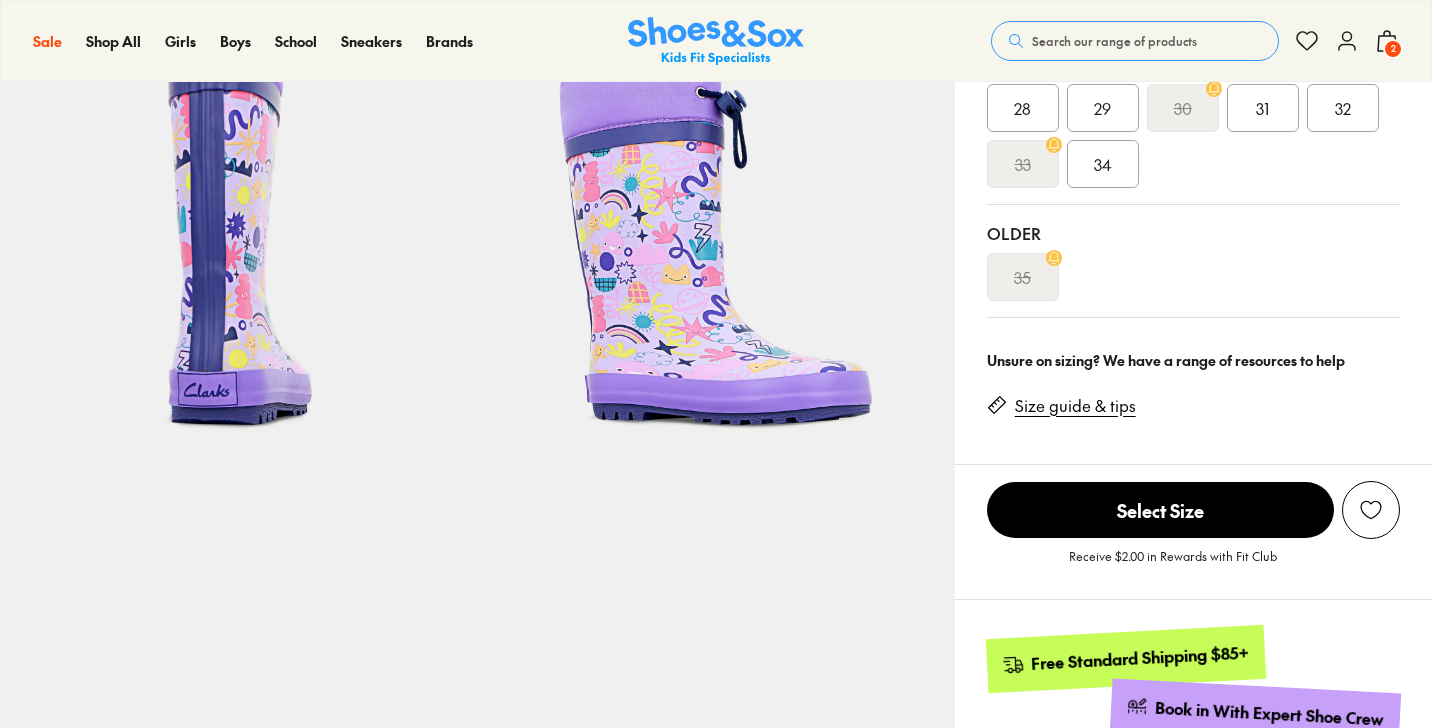 scroll, scrollTop: 592, scrollLeft: 0, axis: vertical 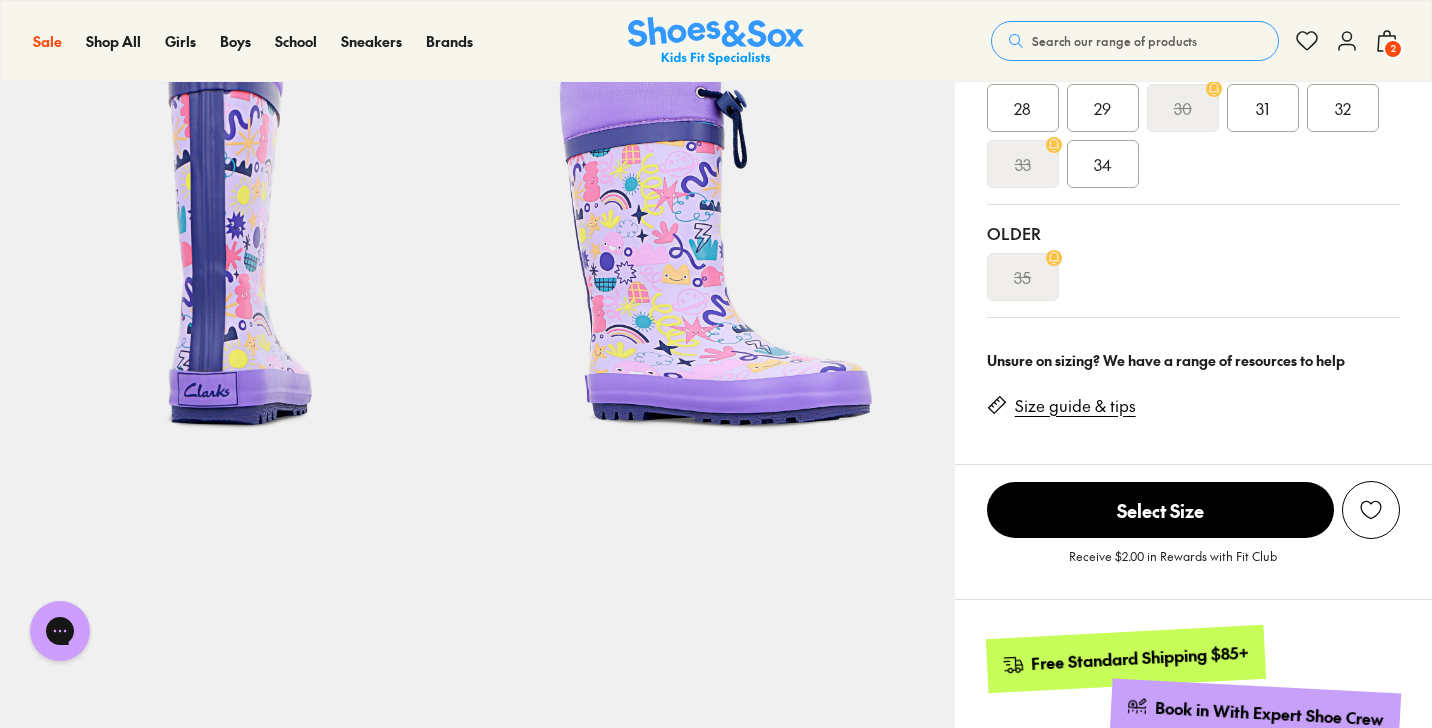 click on "34" at bounding box center [1103, 164] 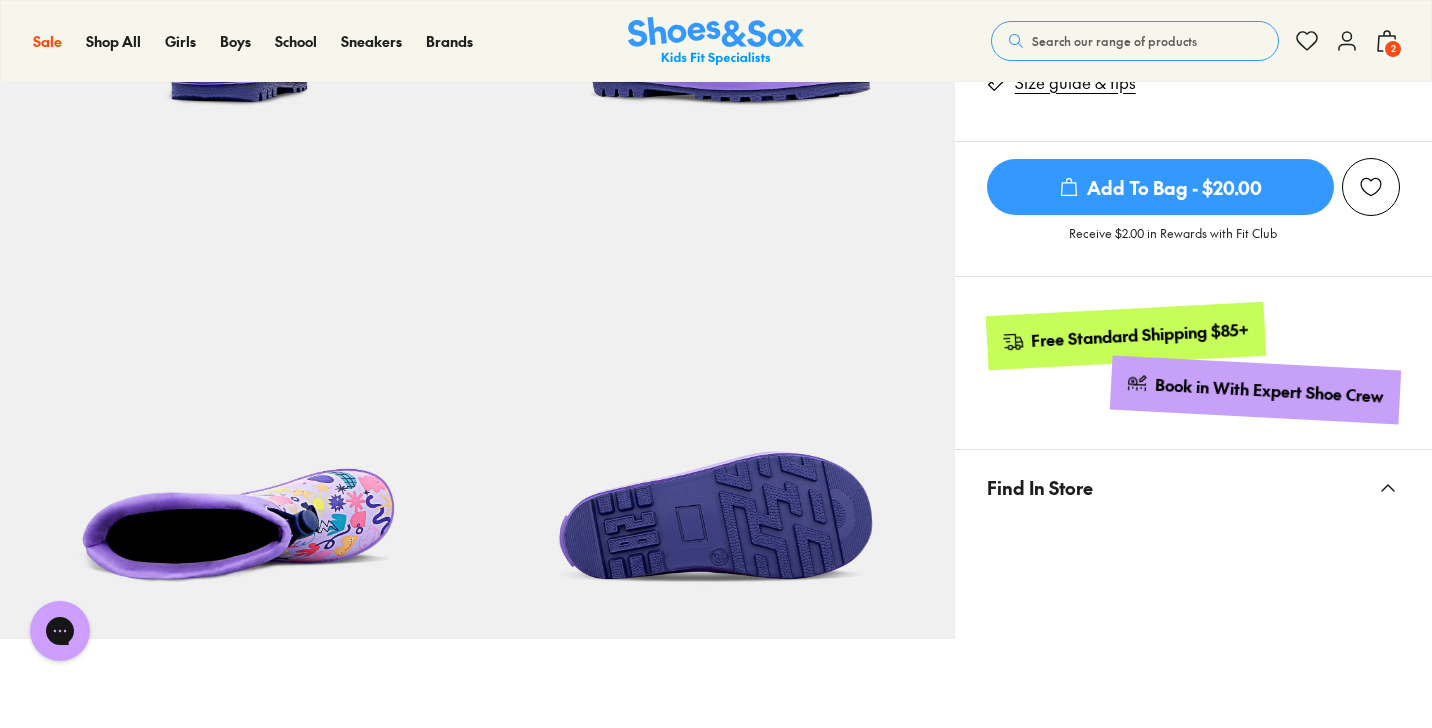 scroll, scrollTop: 1066, scrollLeft: 0, axis: vertical 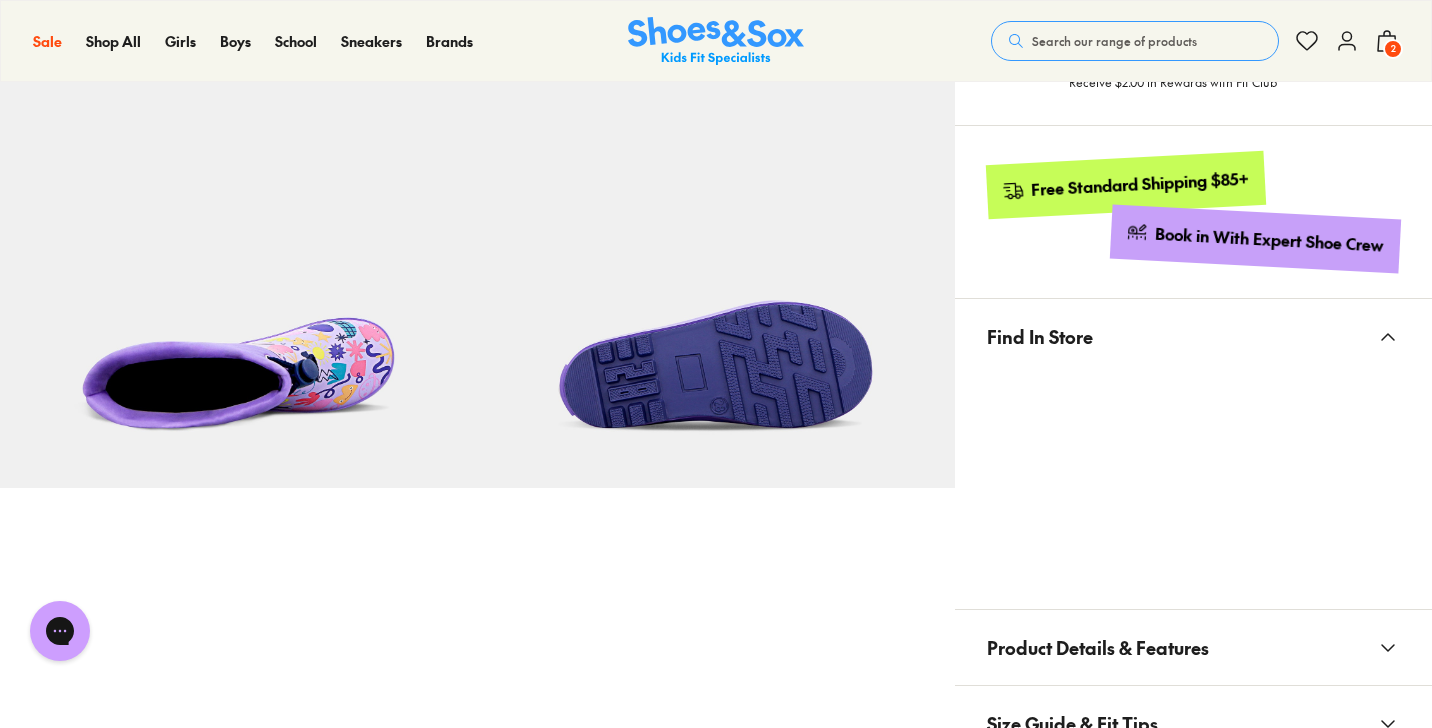 click 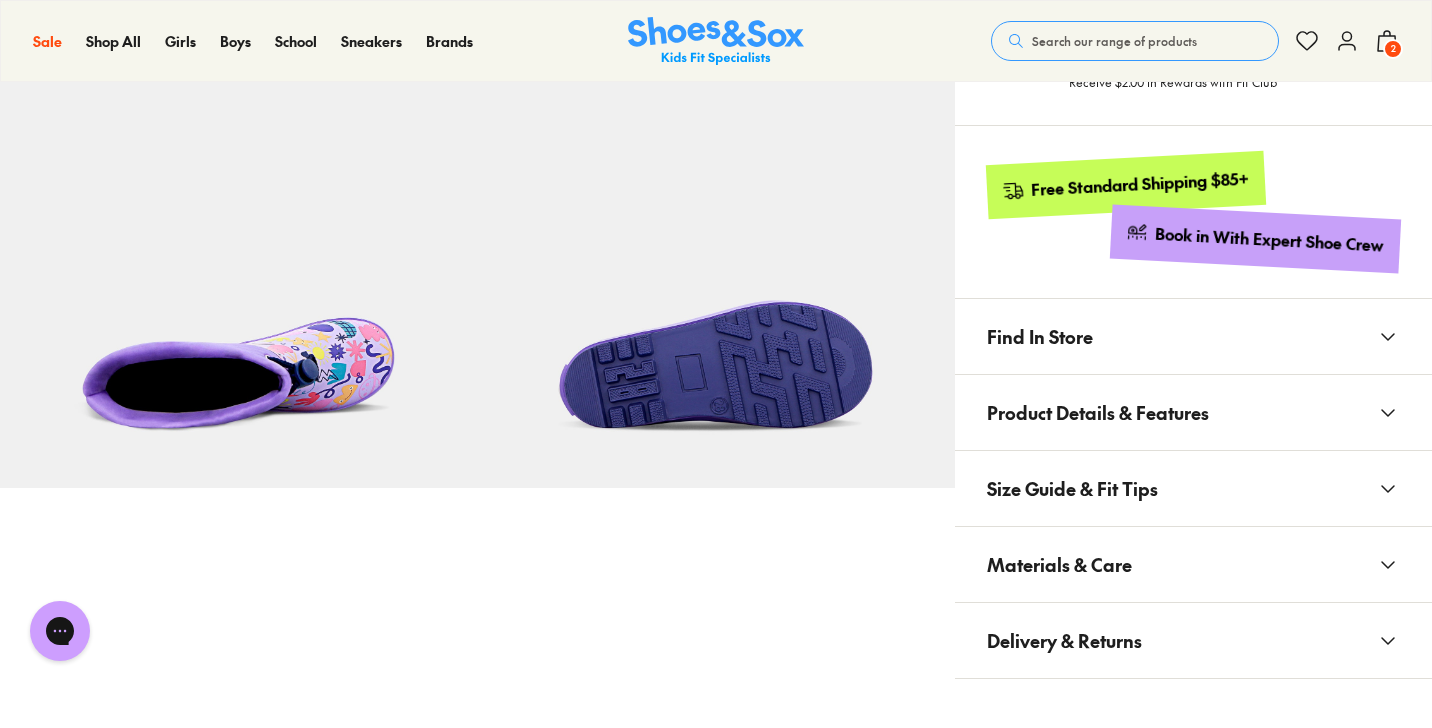 click 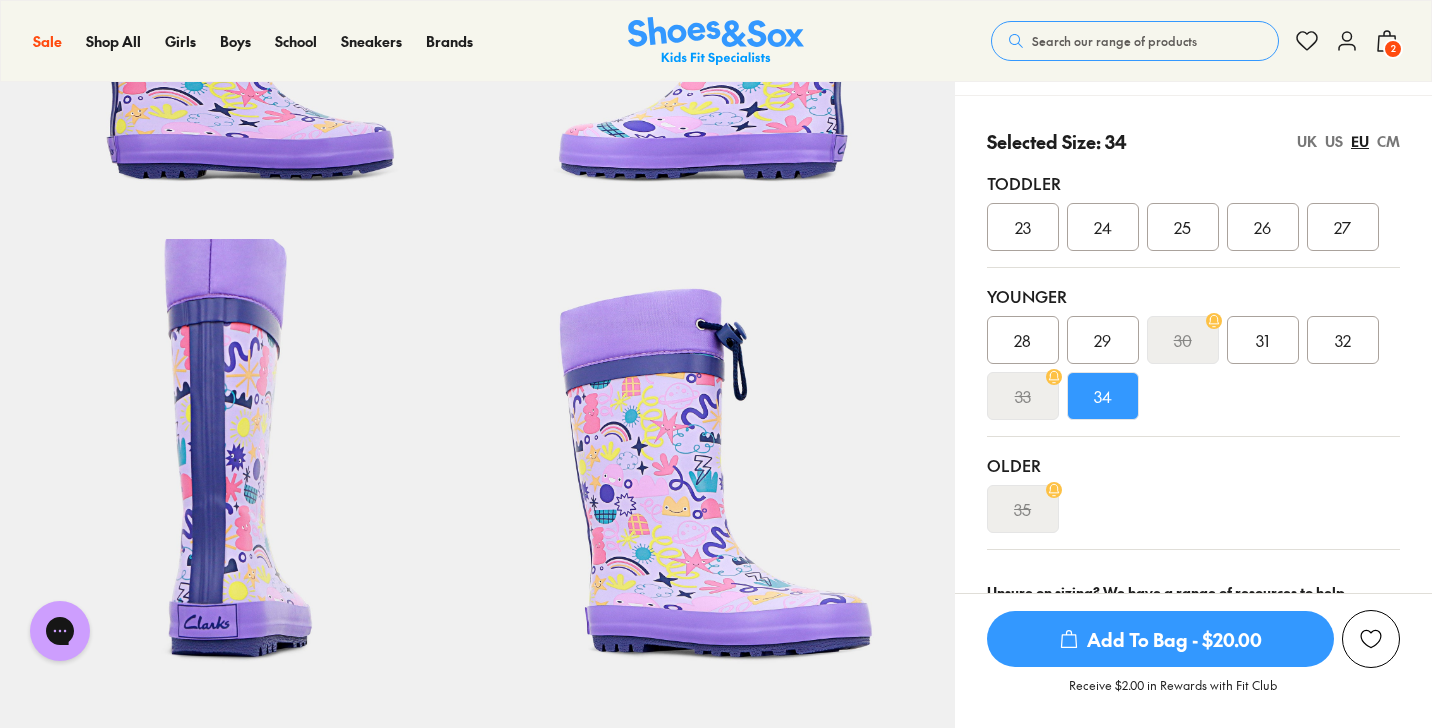 scroll, scrollTop: 255, scrollLeft: 0, axis: vertical 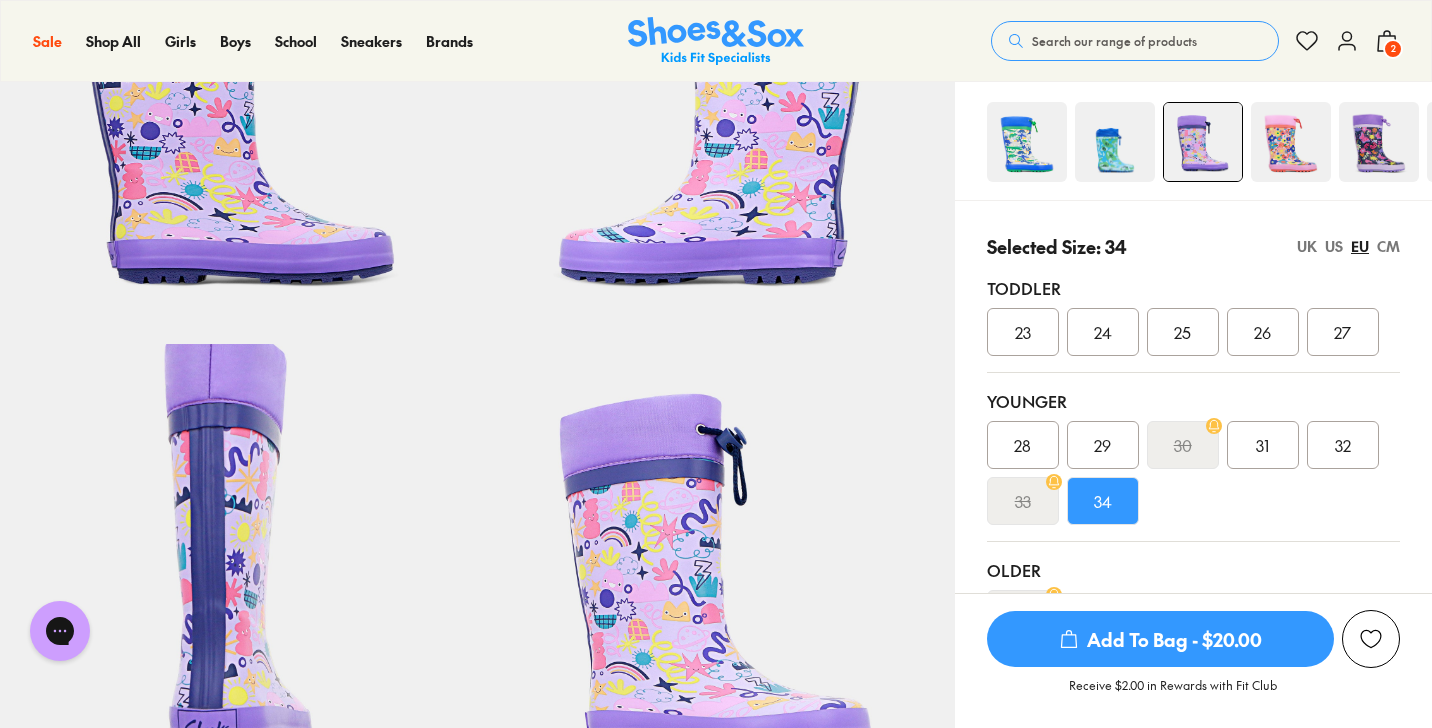click at bounding box center [1291, 142] 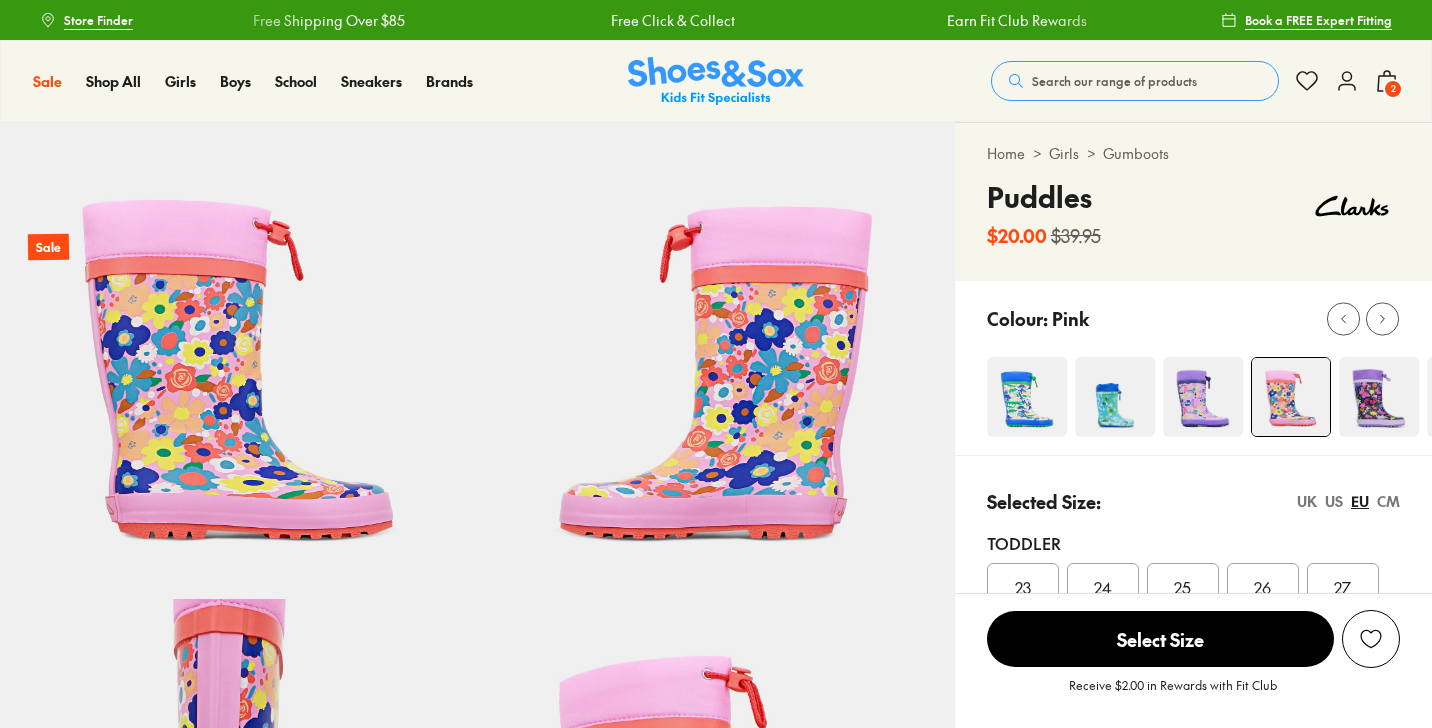 scroll, scrollTop: 0, scrollLeft: 0, axis: both 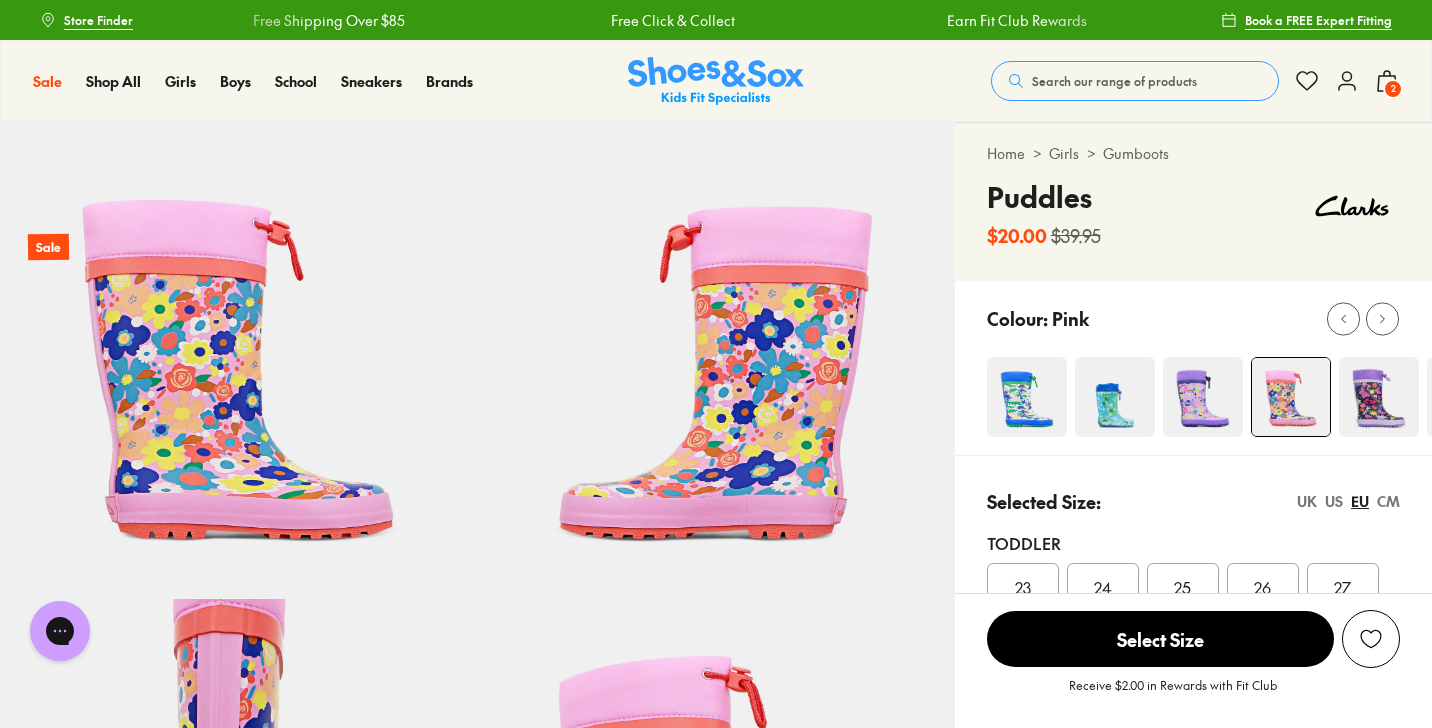 click on "2" at bounding box center [1393, 89] 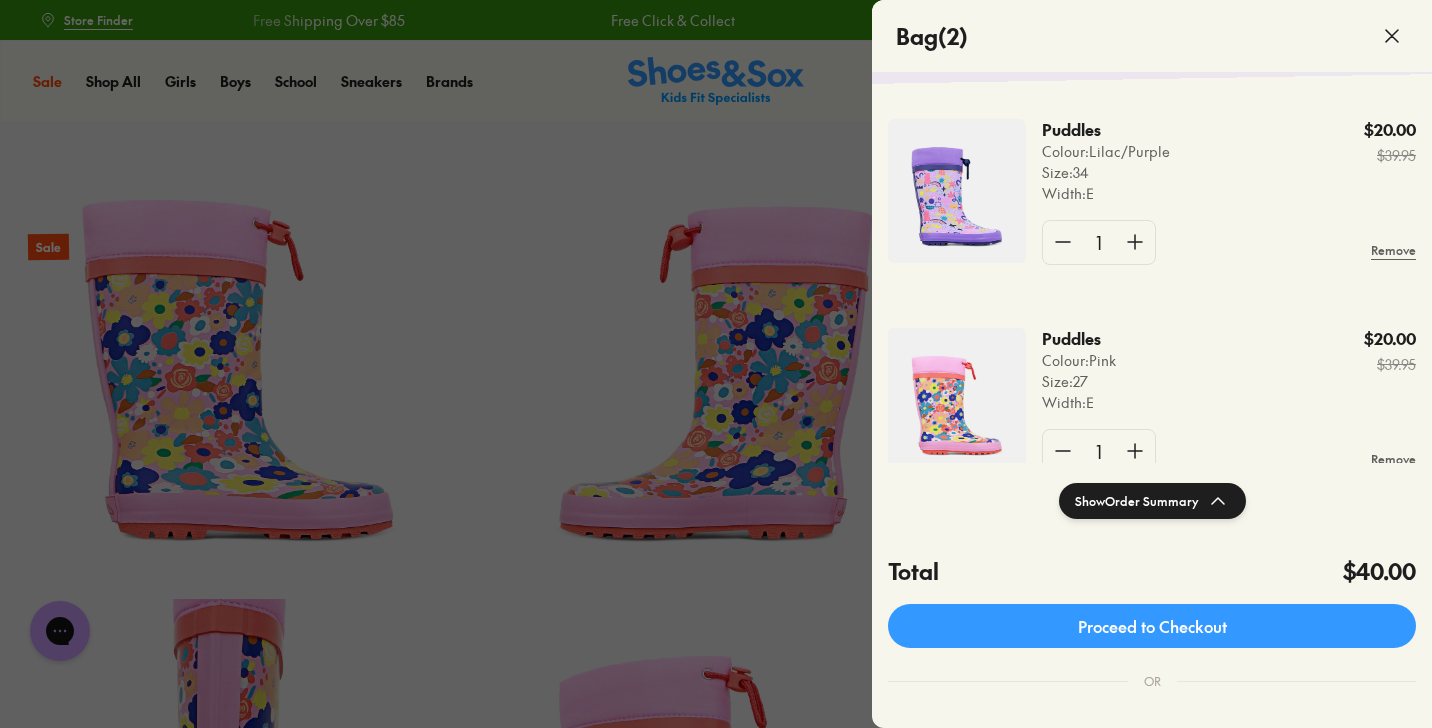 scroll, scrollTop: 122, scrollLeft: 0, axis: vertical 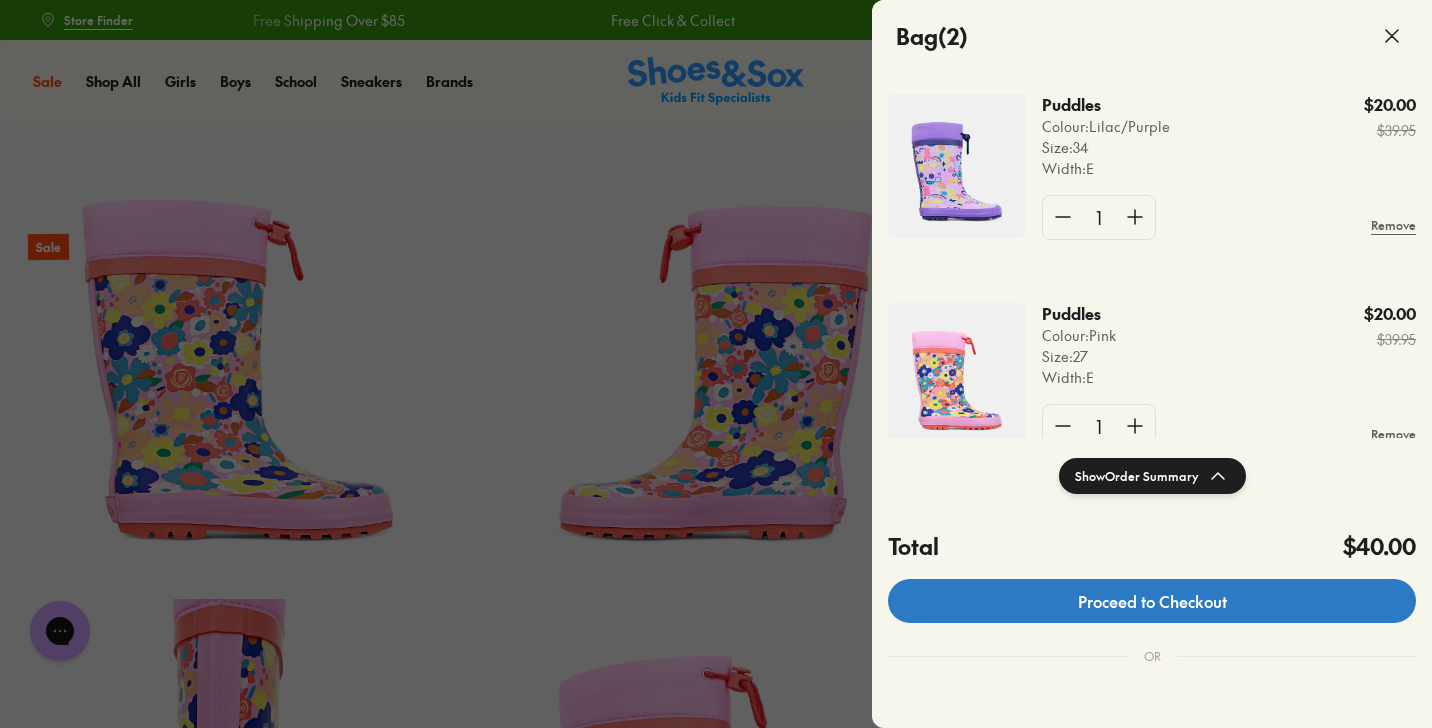 click on "Proceed to Checkout" 